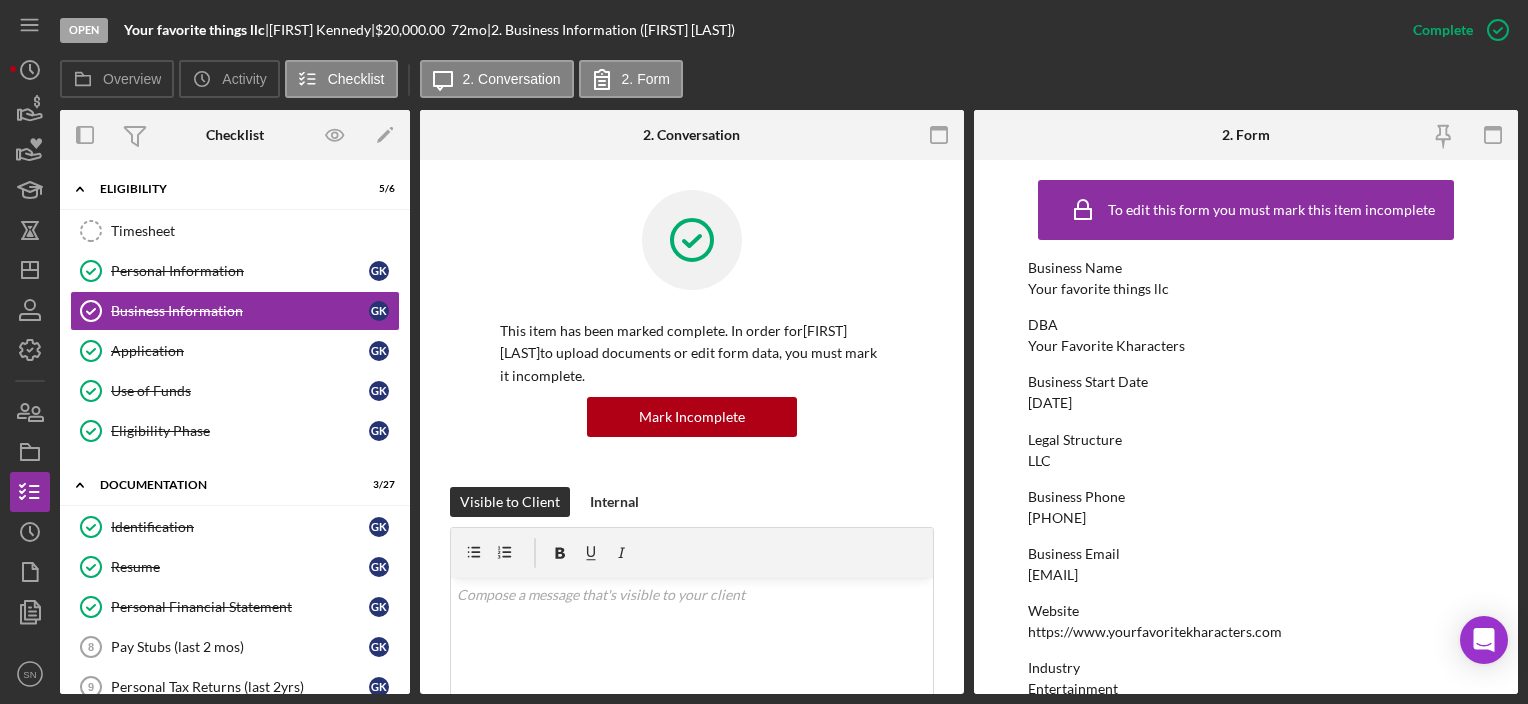 scroll, scrollTop: 0, scrollLeft: 0, axis: both 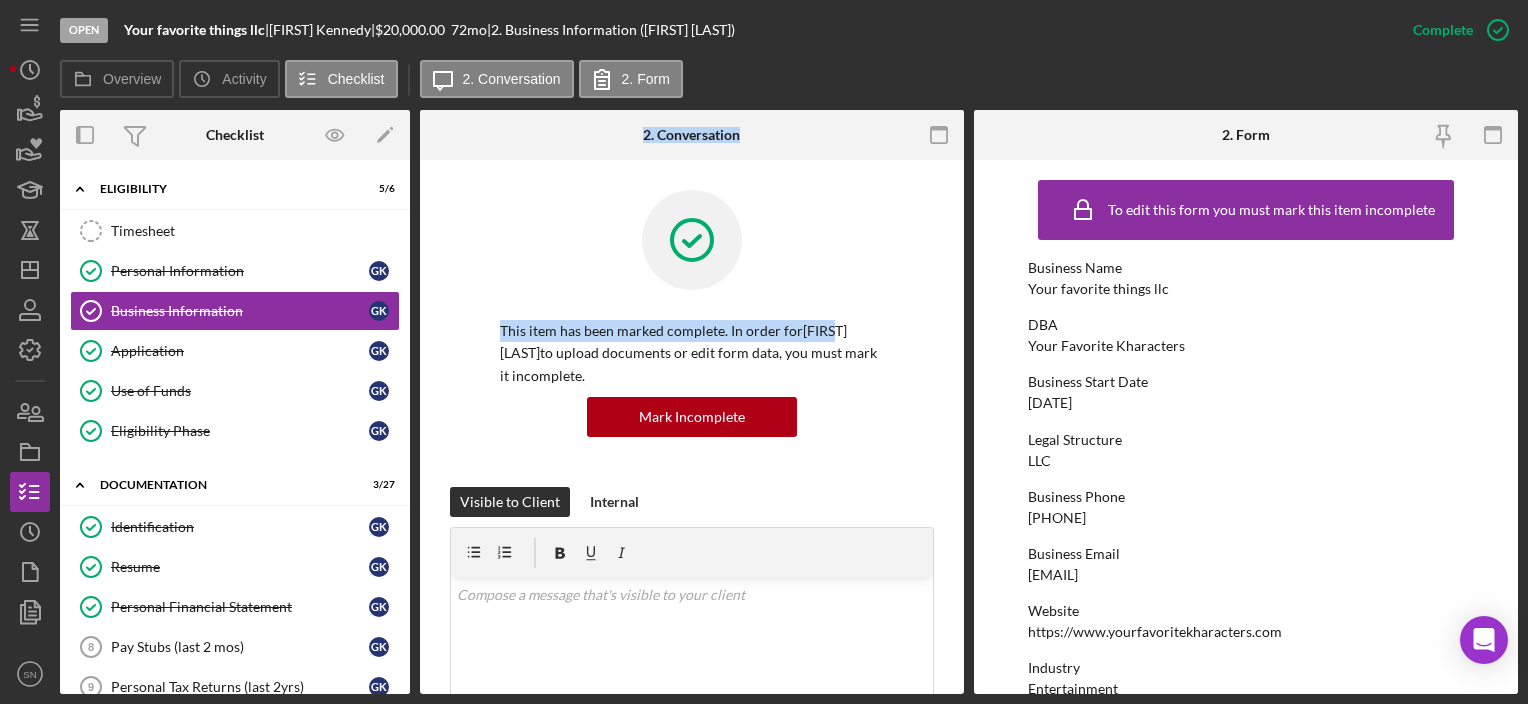 drag, startPoint x: 413, startPoint y: 317, endPoint x: 420, endPoint y: 356, distance: 39.623226 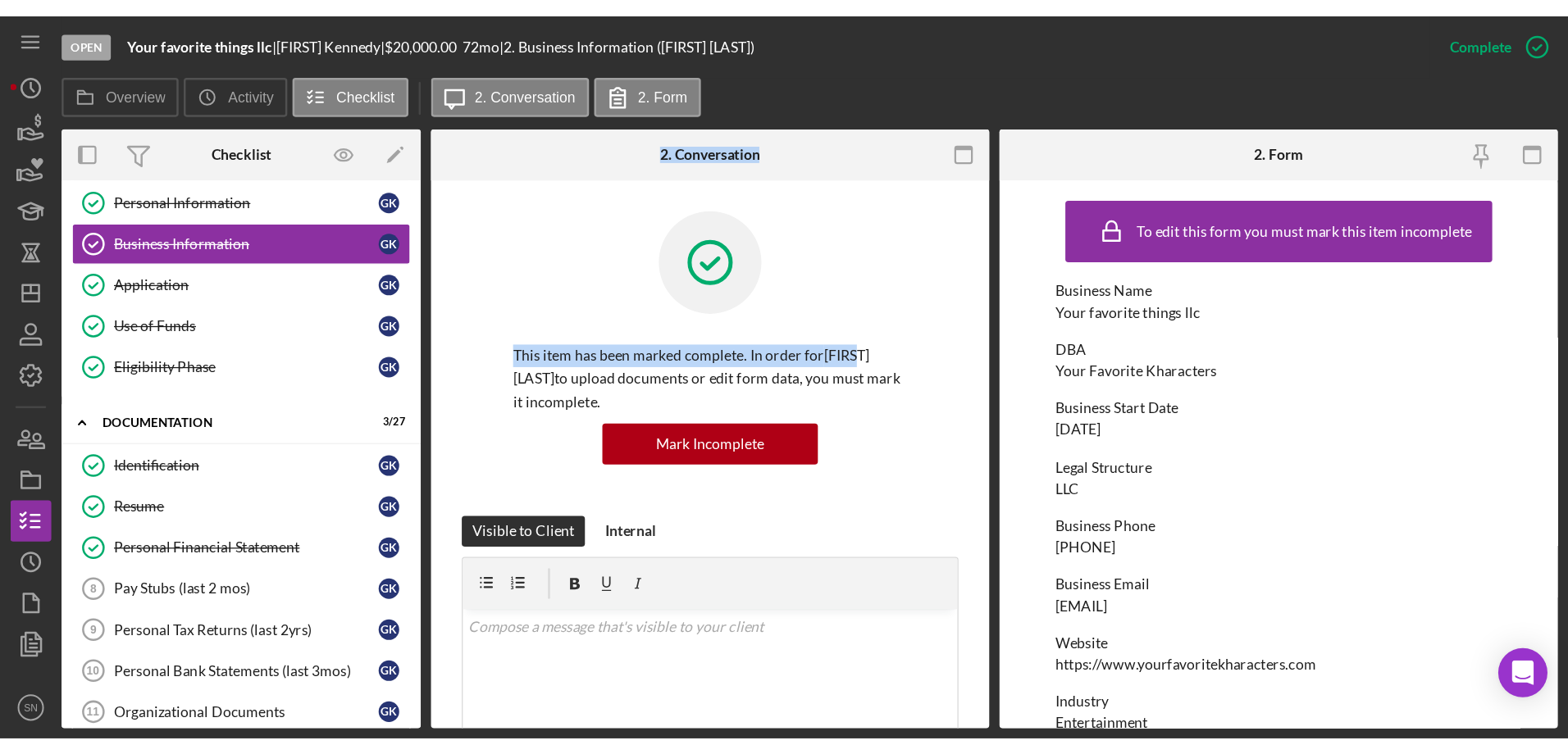 scroll, scrollTop: 92, scrollLeft: 0, axis: vertical 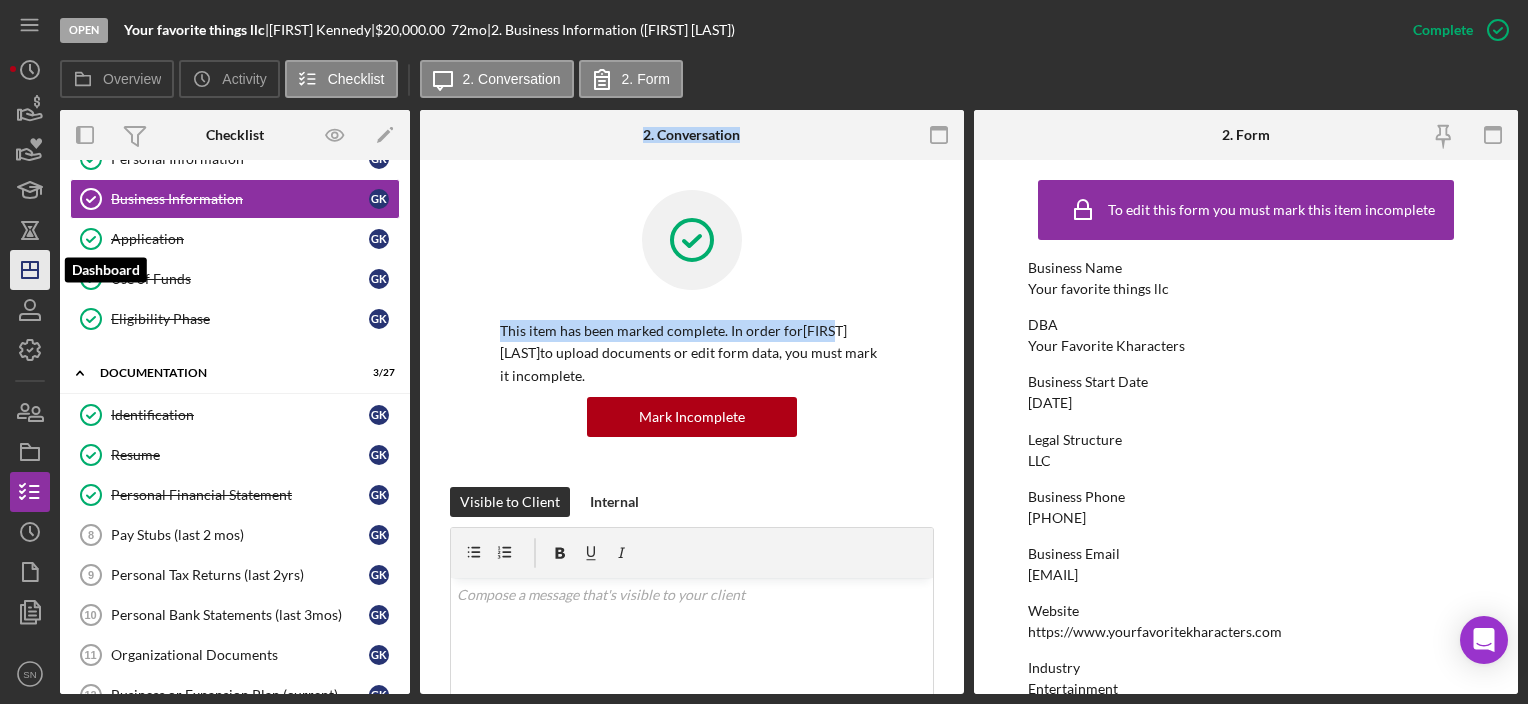 click on "Icon/Dashboard" 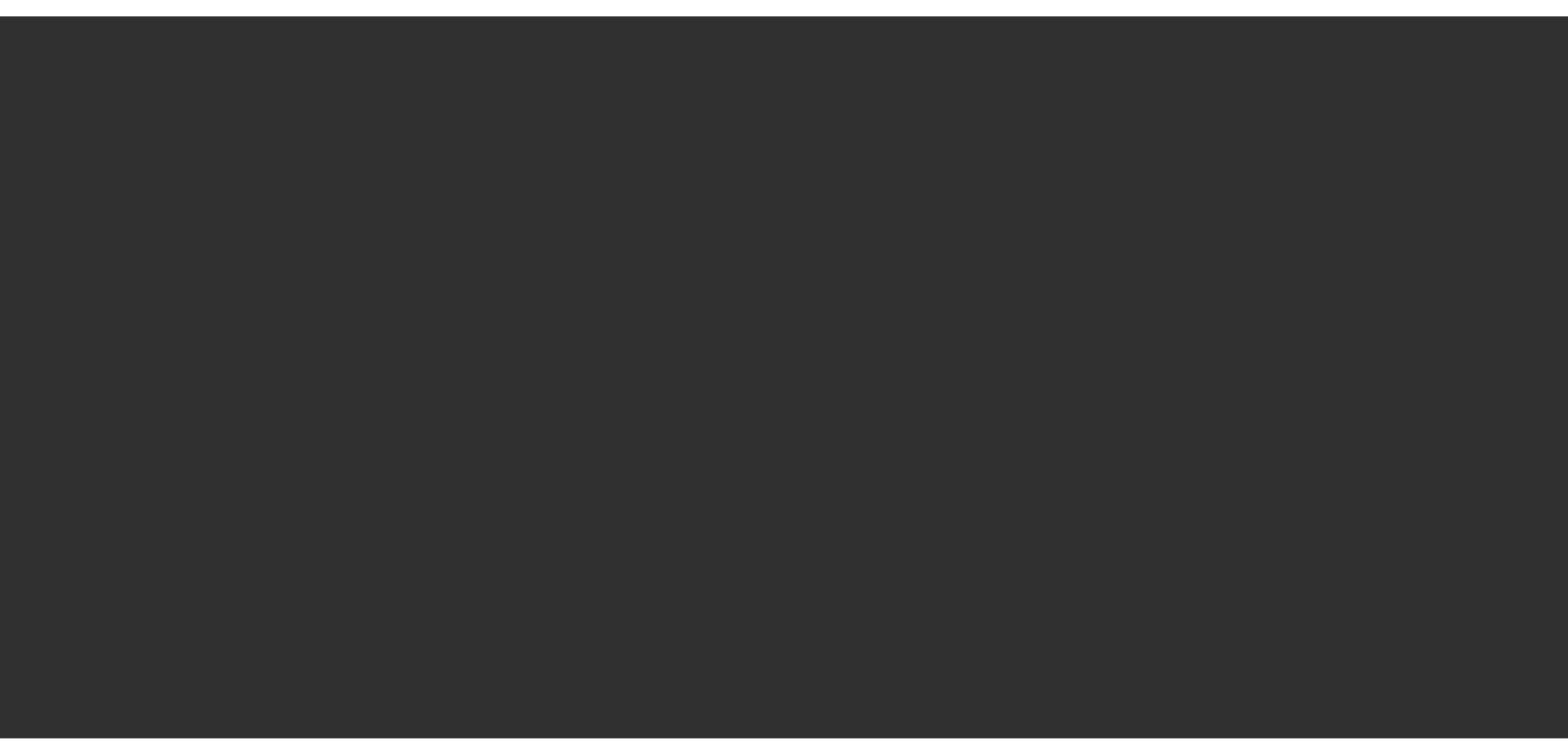 scroll, scrollTop: 0, scrollLeft: 0, axis: both 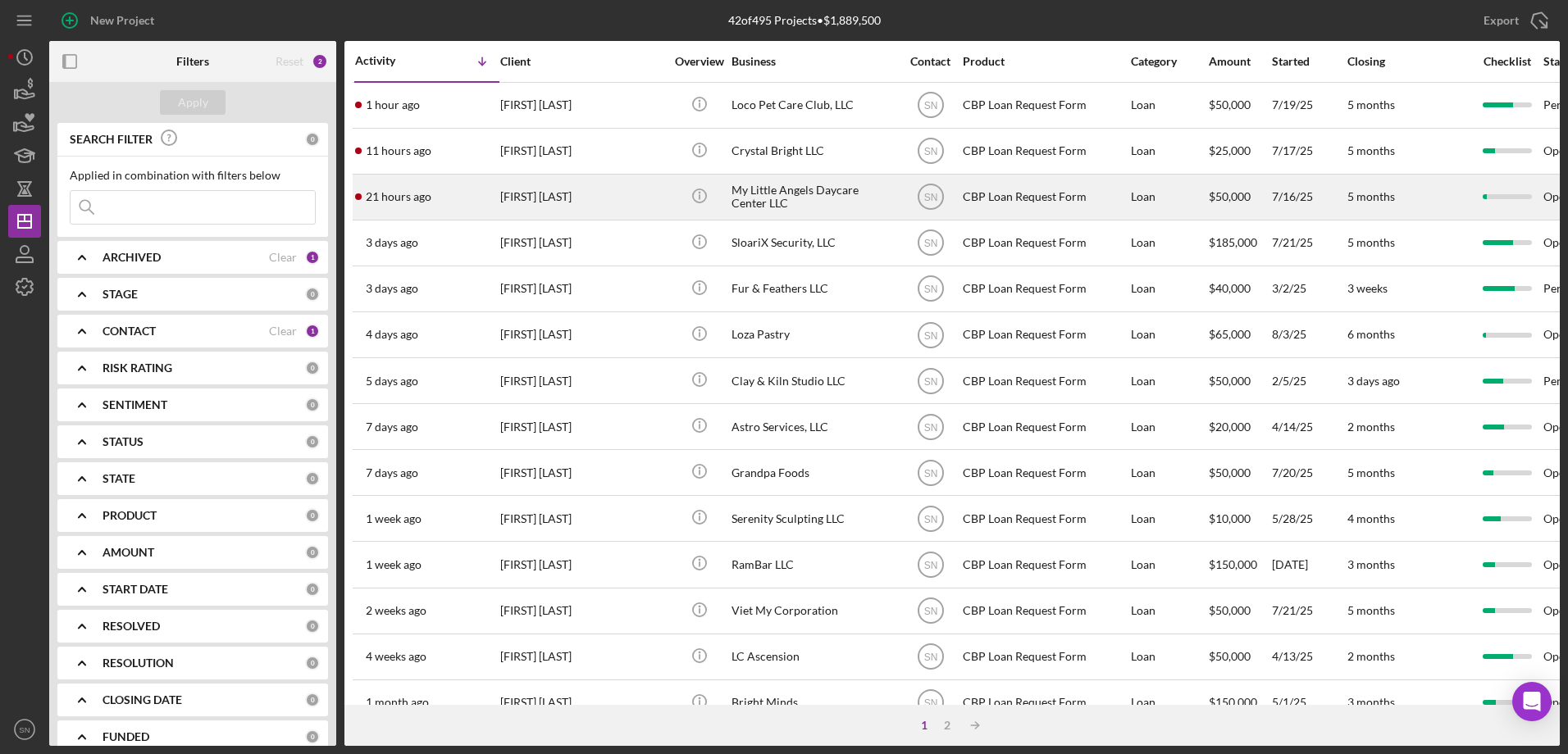 click on "[NUMBER] hours ago [FIRST] [LAST]" at bounding box center [426, 197] 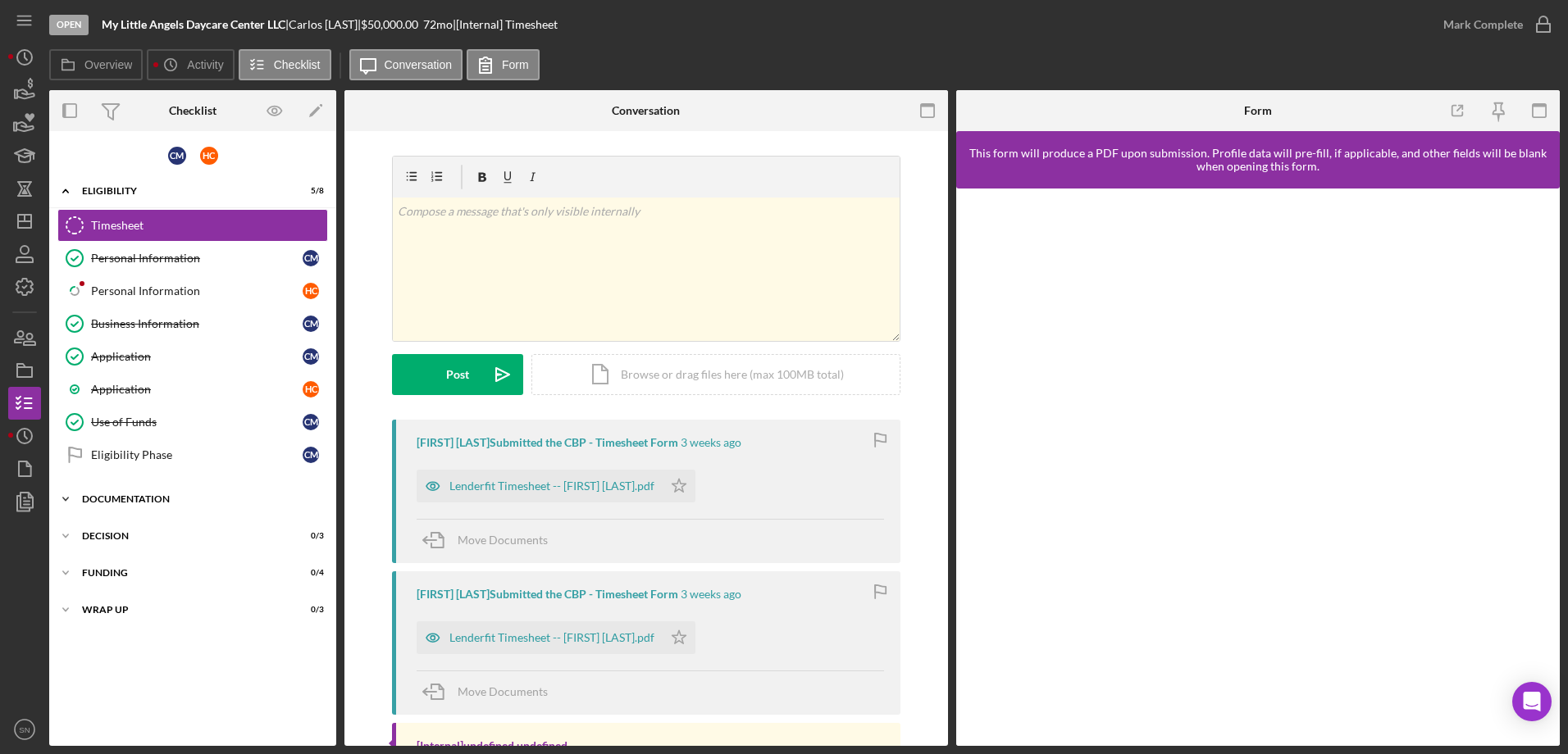 click on "Icon/Expander" 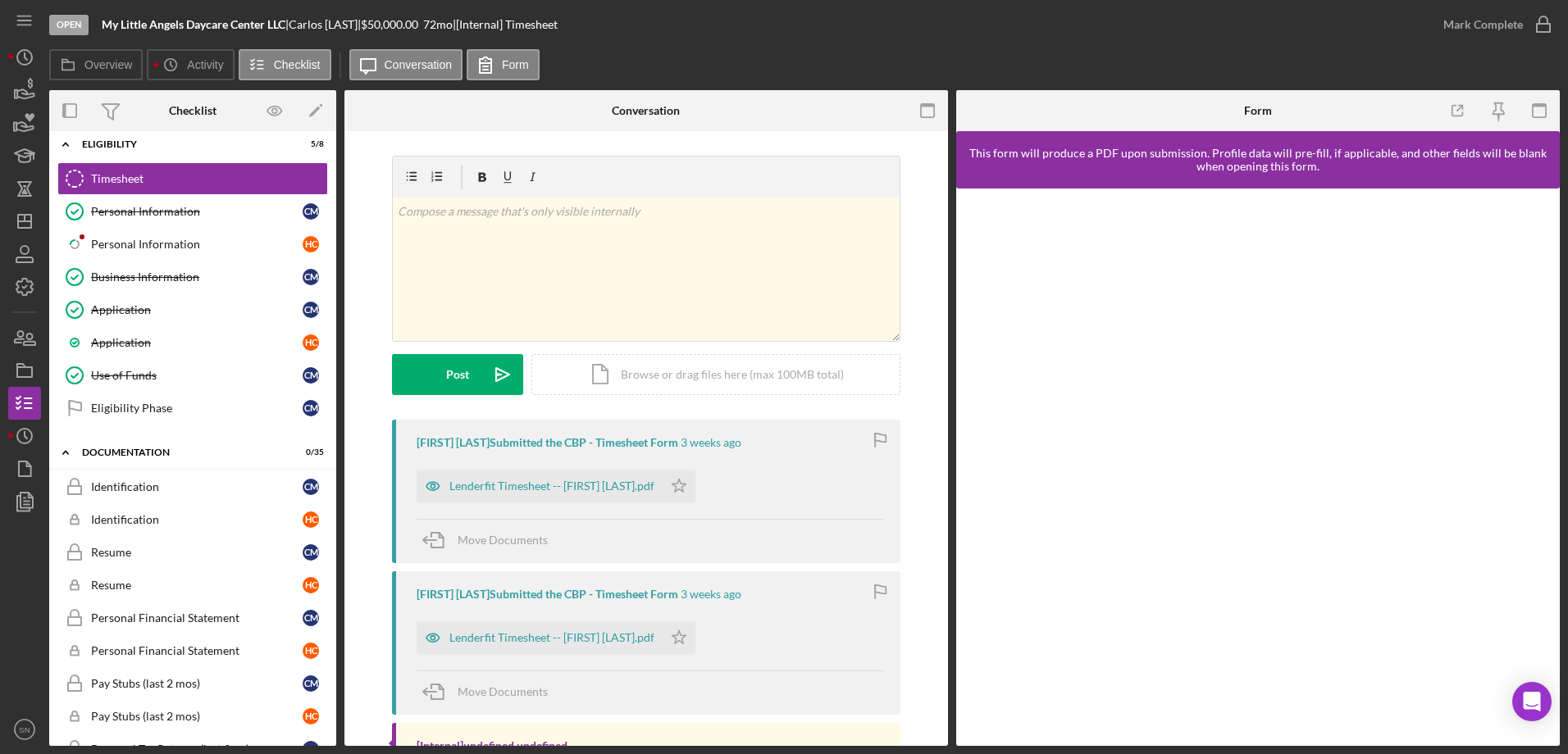 scroll, scrollTop: 0, scrollLeft: 0, axis: both 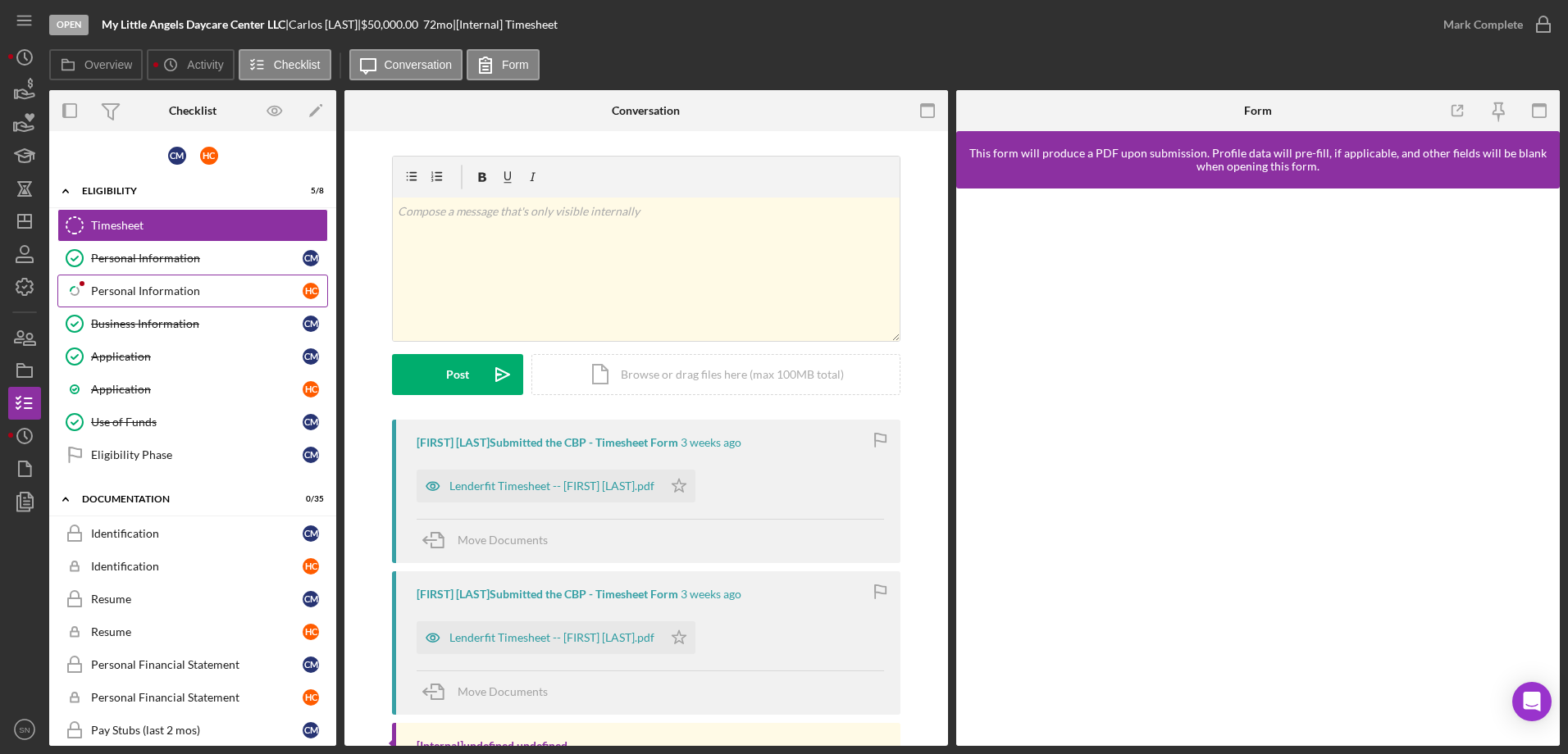 click on "Personal Information" at bounding box center [197, 291] 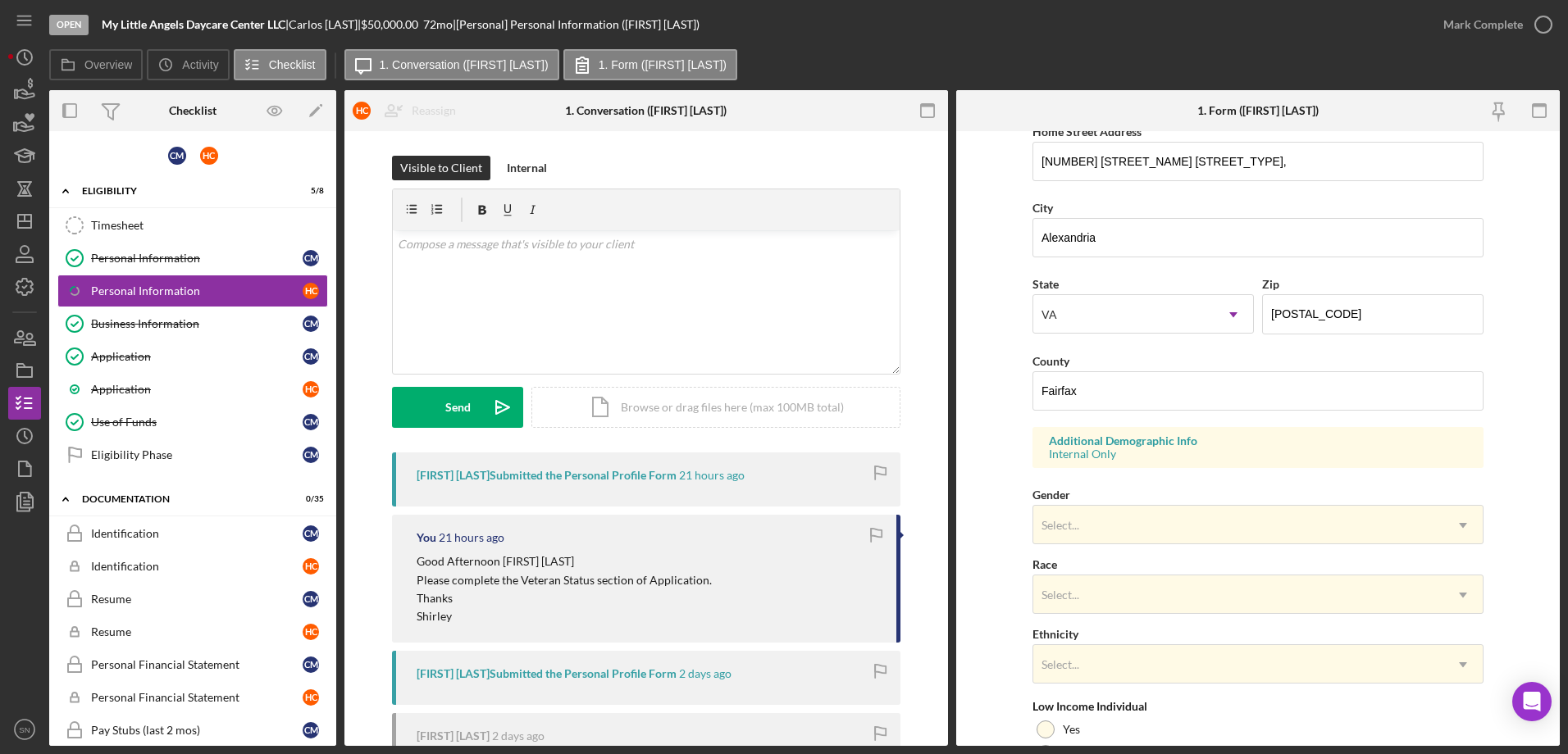 scroll, scrollTop: 402, scrollLeft: 0, axis: vertical 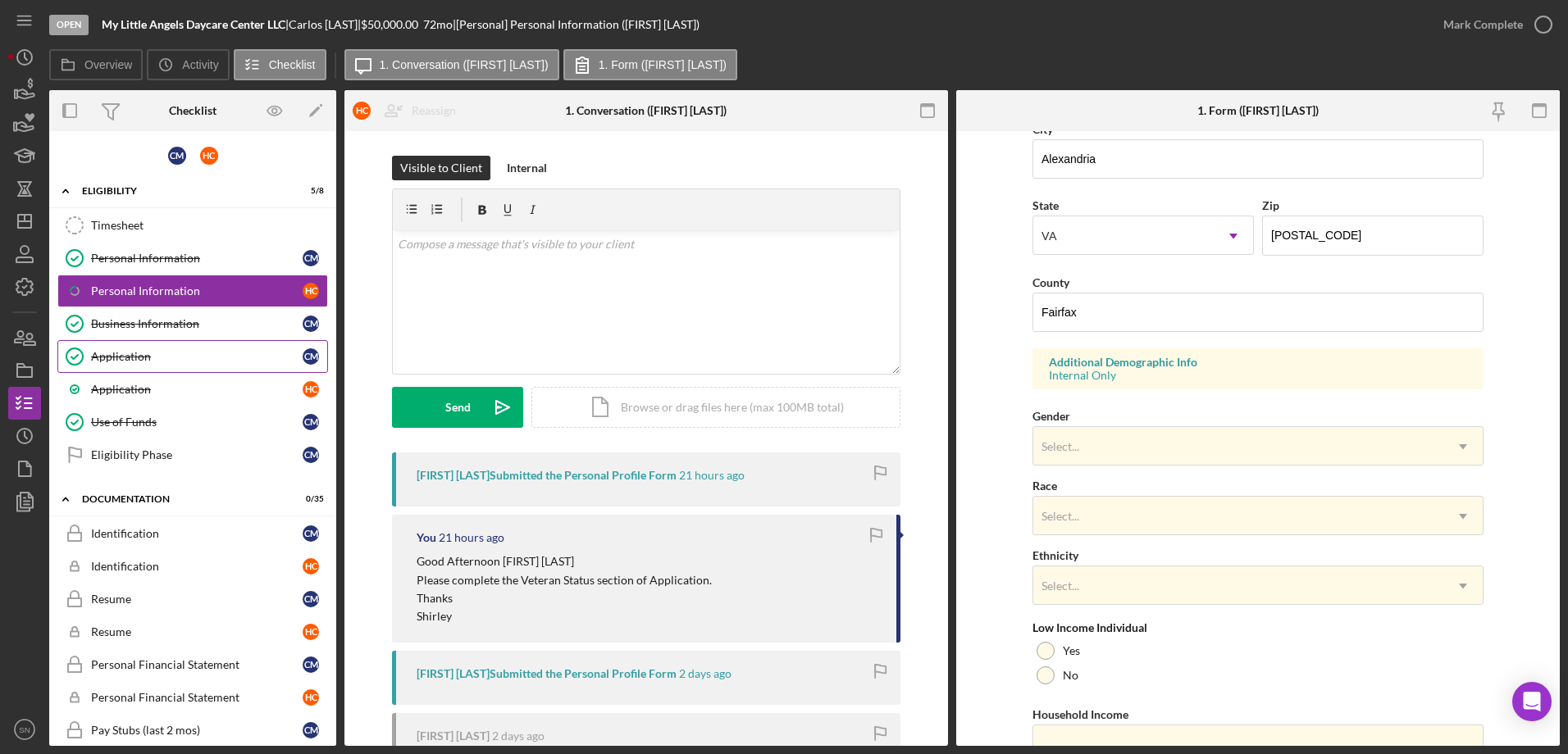 click on "Application" at bounding box center (197, 357) 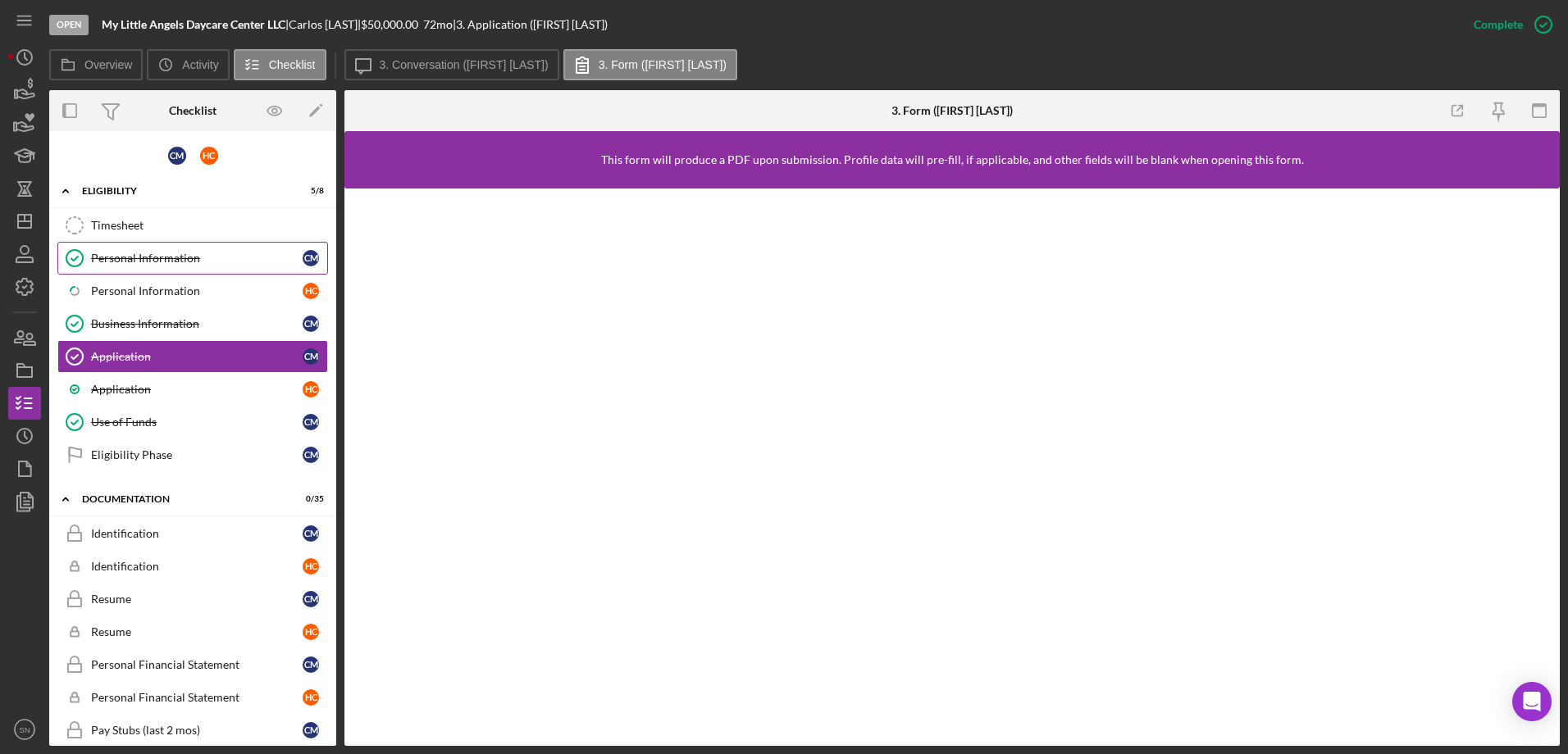 click on "Personal Information" at bounding box center [197, 258] 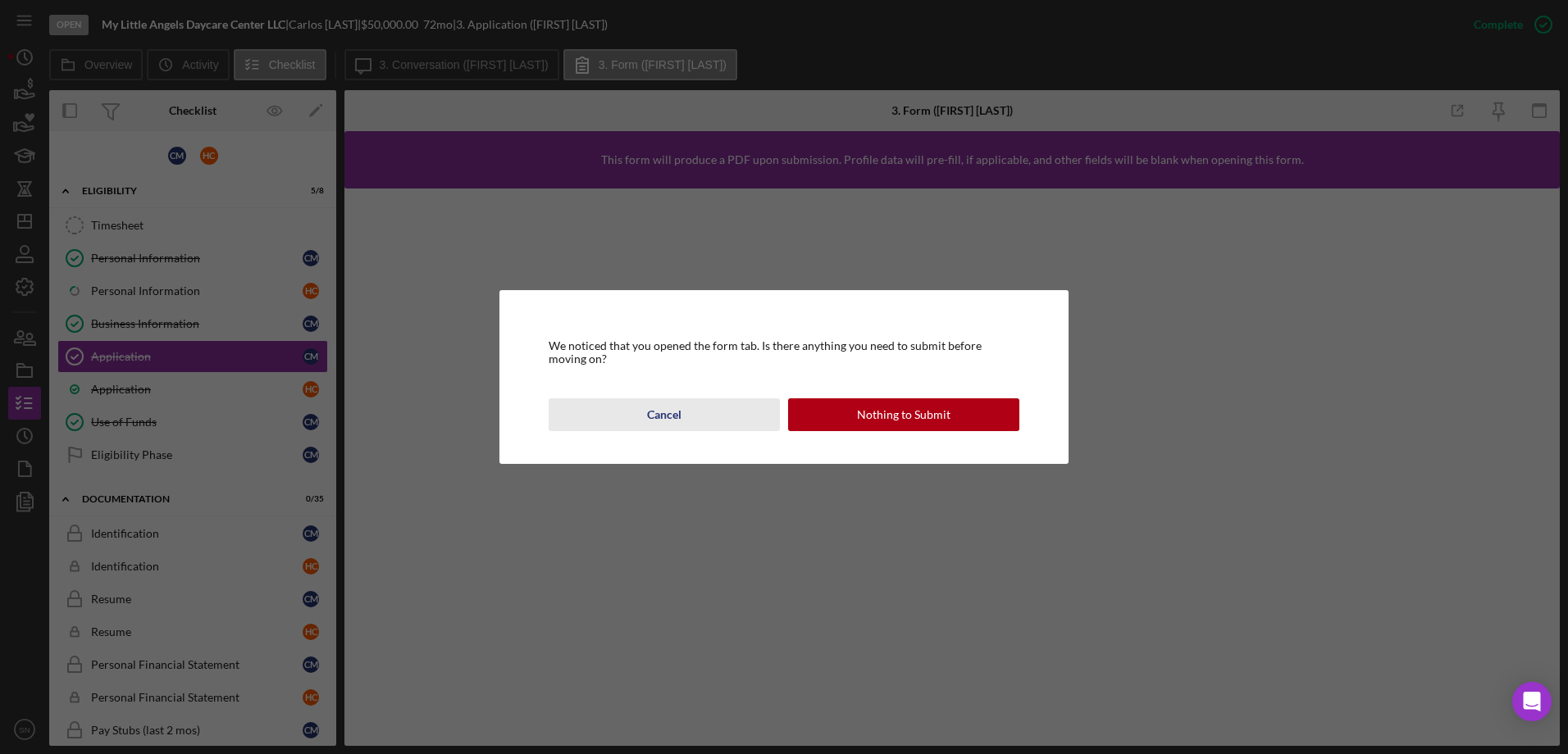 click on "Cancel" at bounding box center [664, 415] 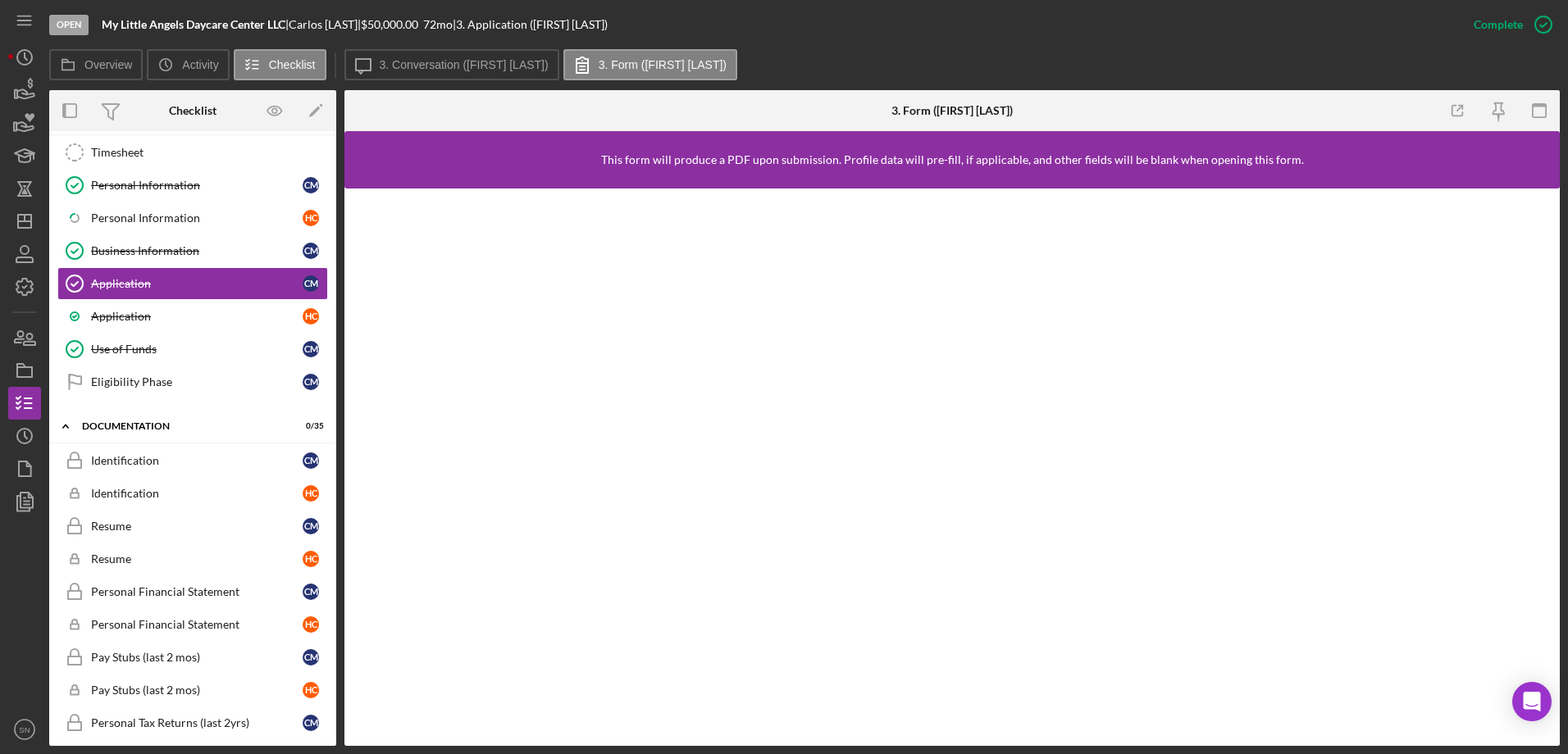 scroll, scrollTop: 0, scrollLeft: 0, axis: both 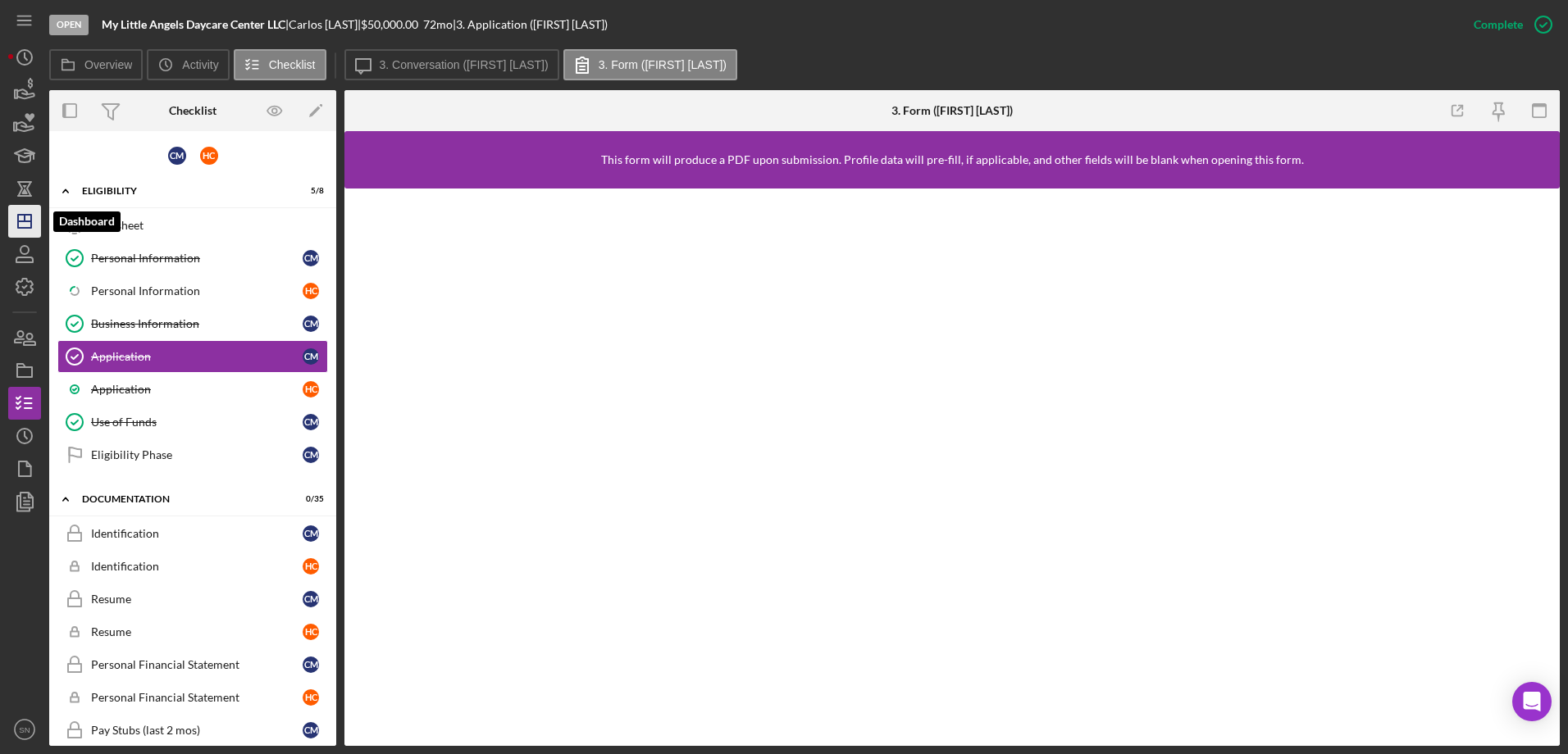 click 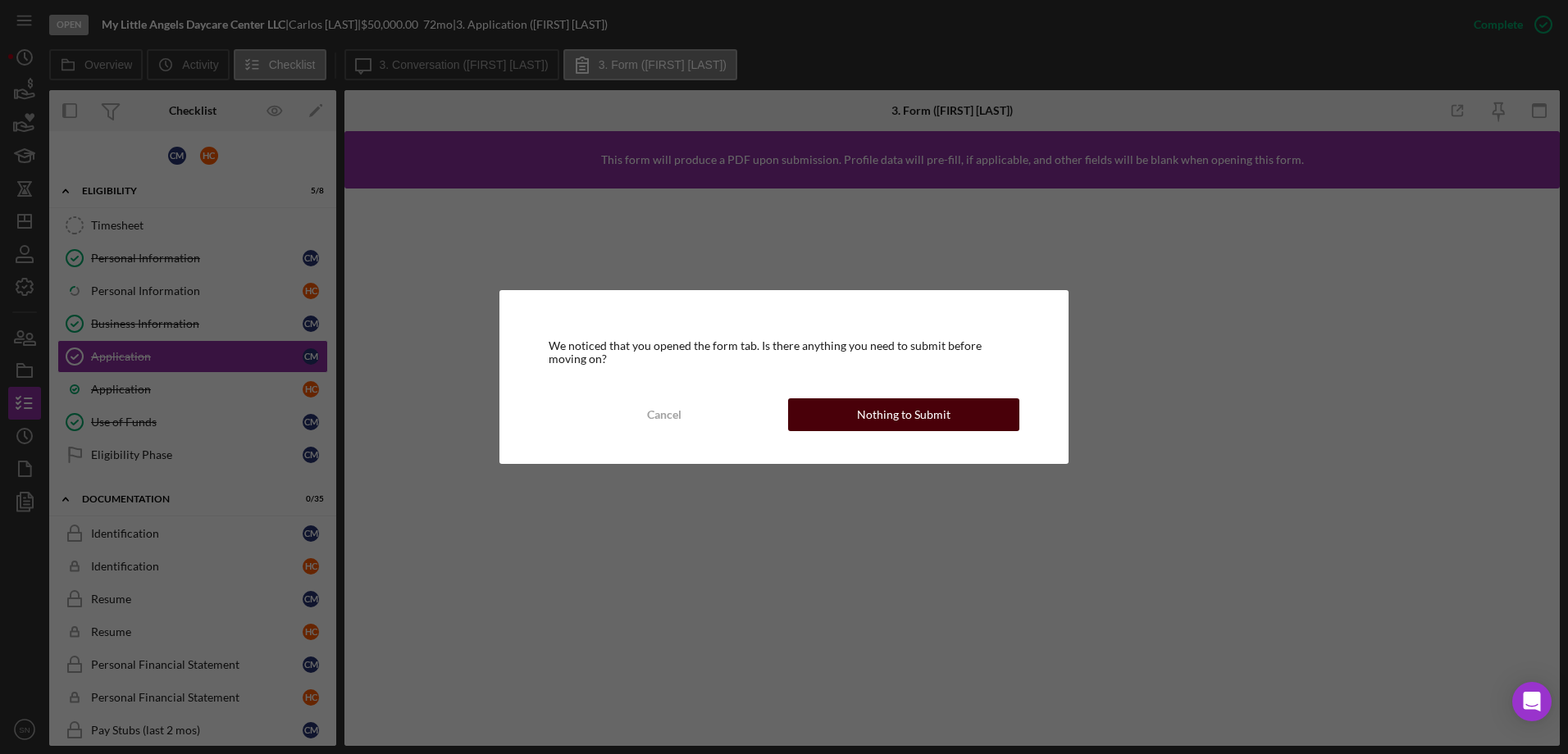 click on "Nothing to Submit" at bounding box center [904, 415] 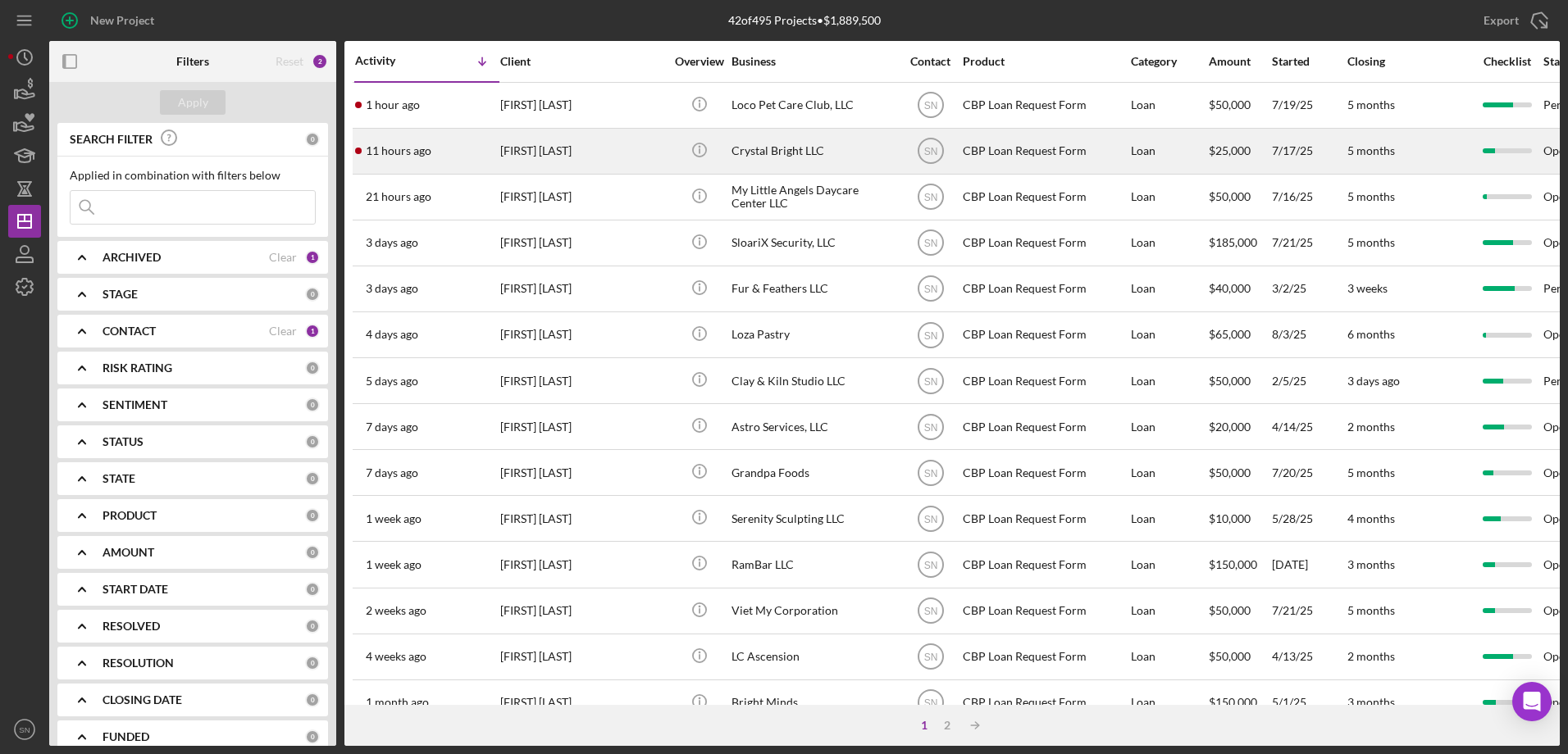 click on "11 hours ago" at bounding box center [399, 151] 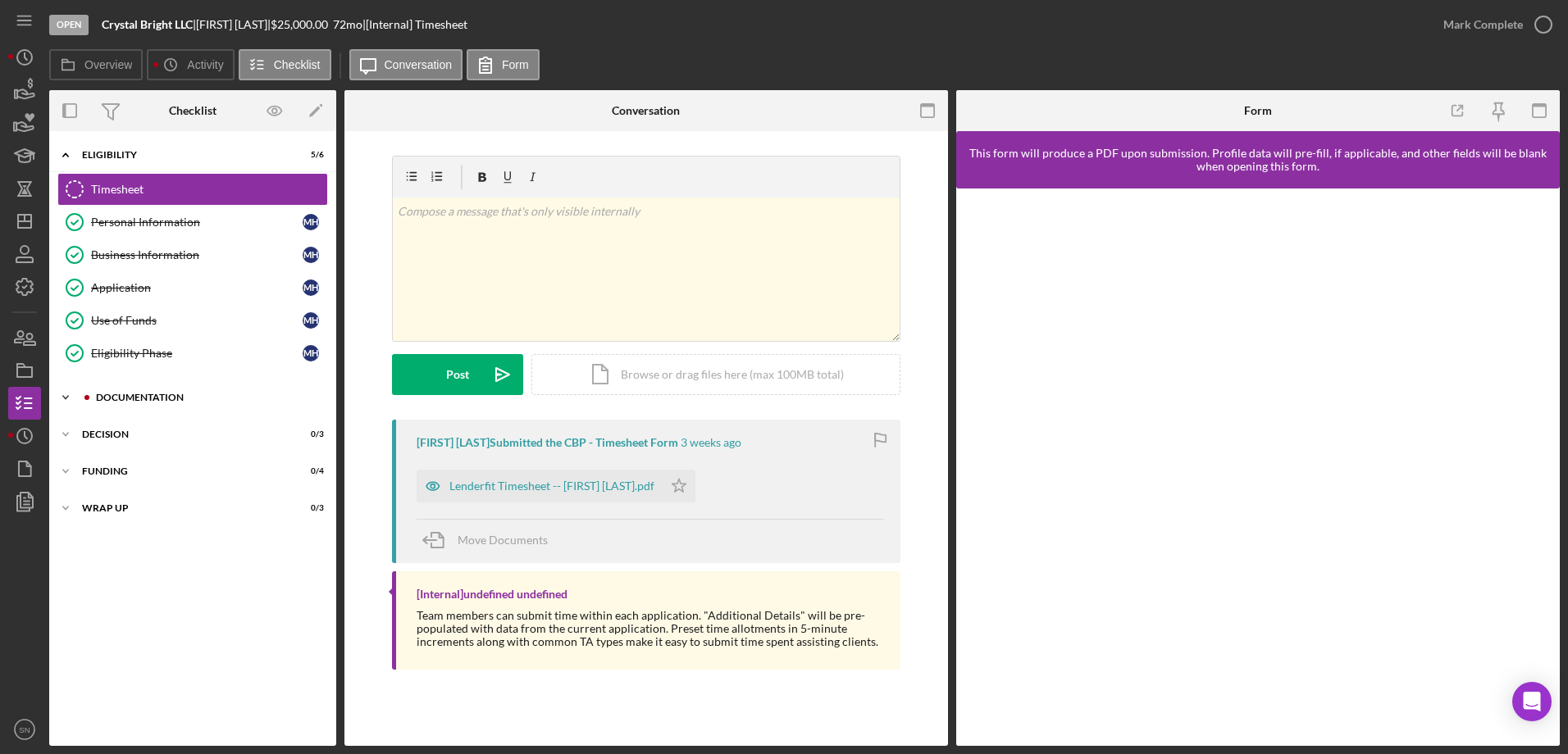 click on "Icon/Expander" 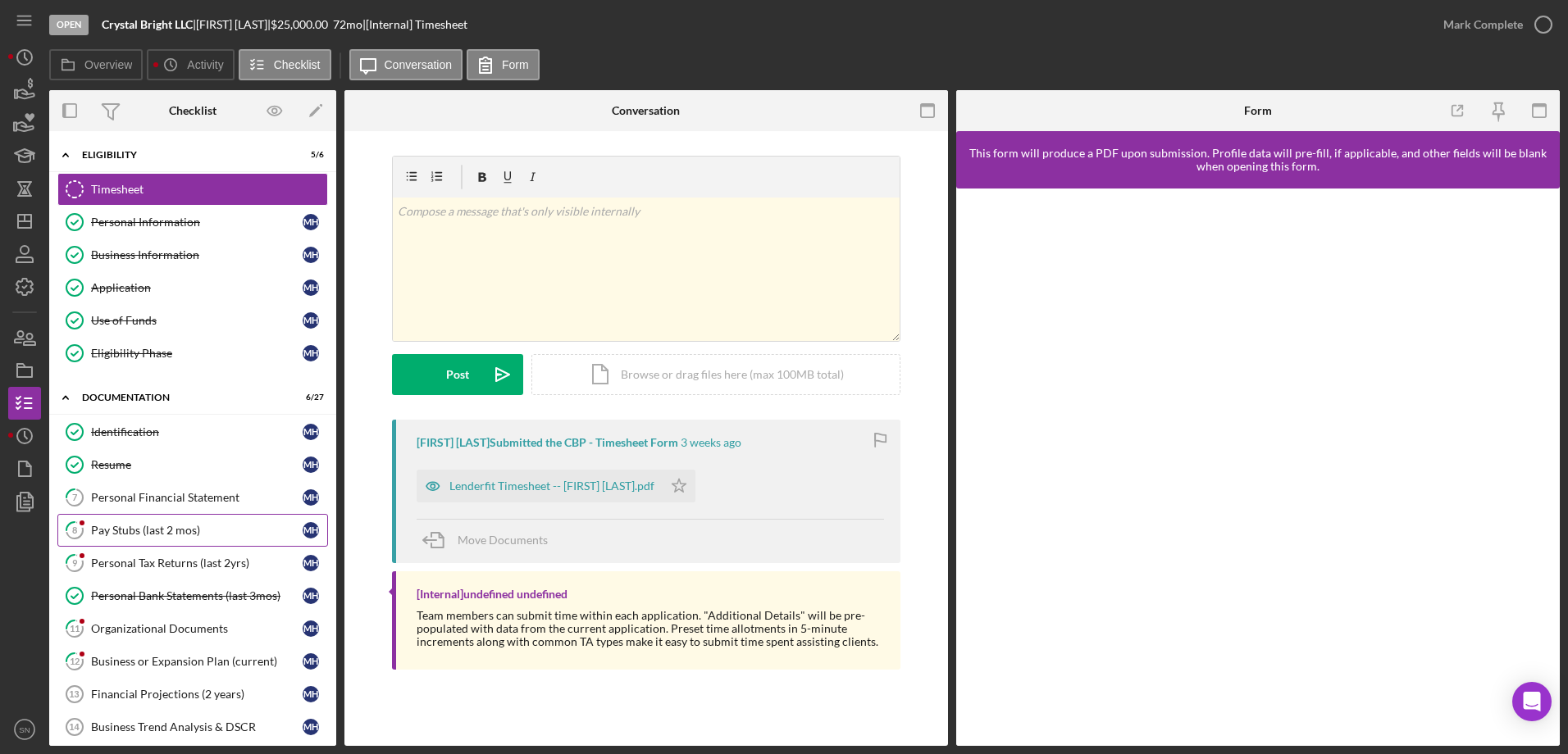 click on "Pay Stubs (last 2 mos)" at bounding box center (197, 530) 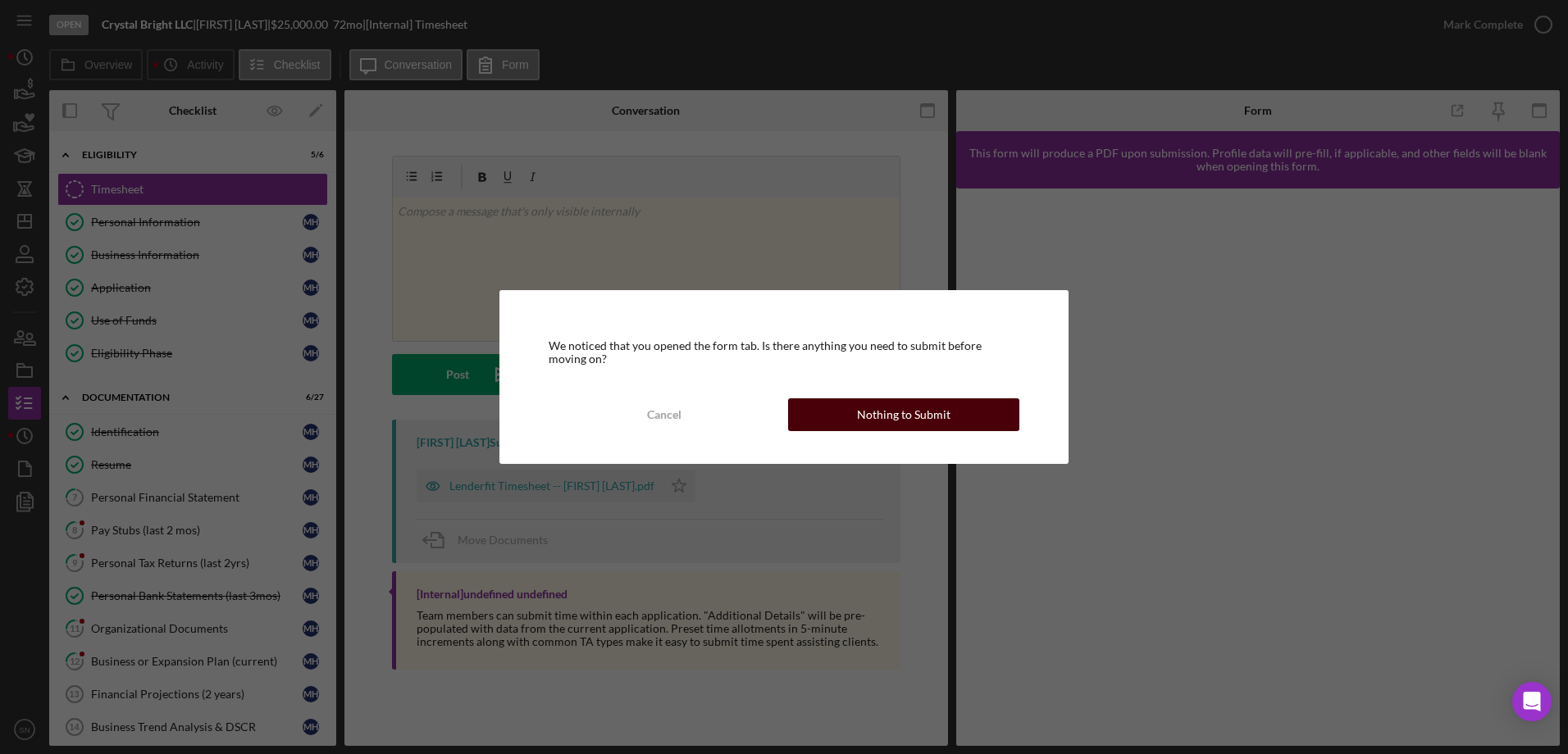 click on "Nothing to Submit" at bounding box center [904, 415] 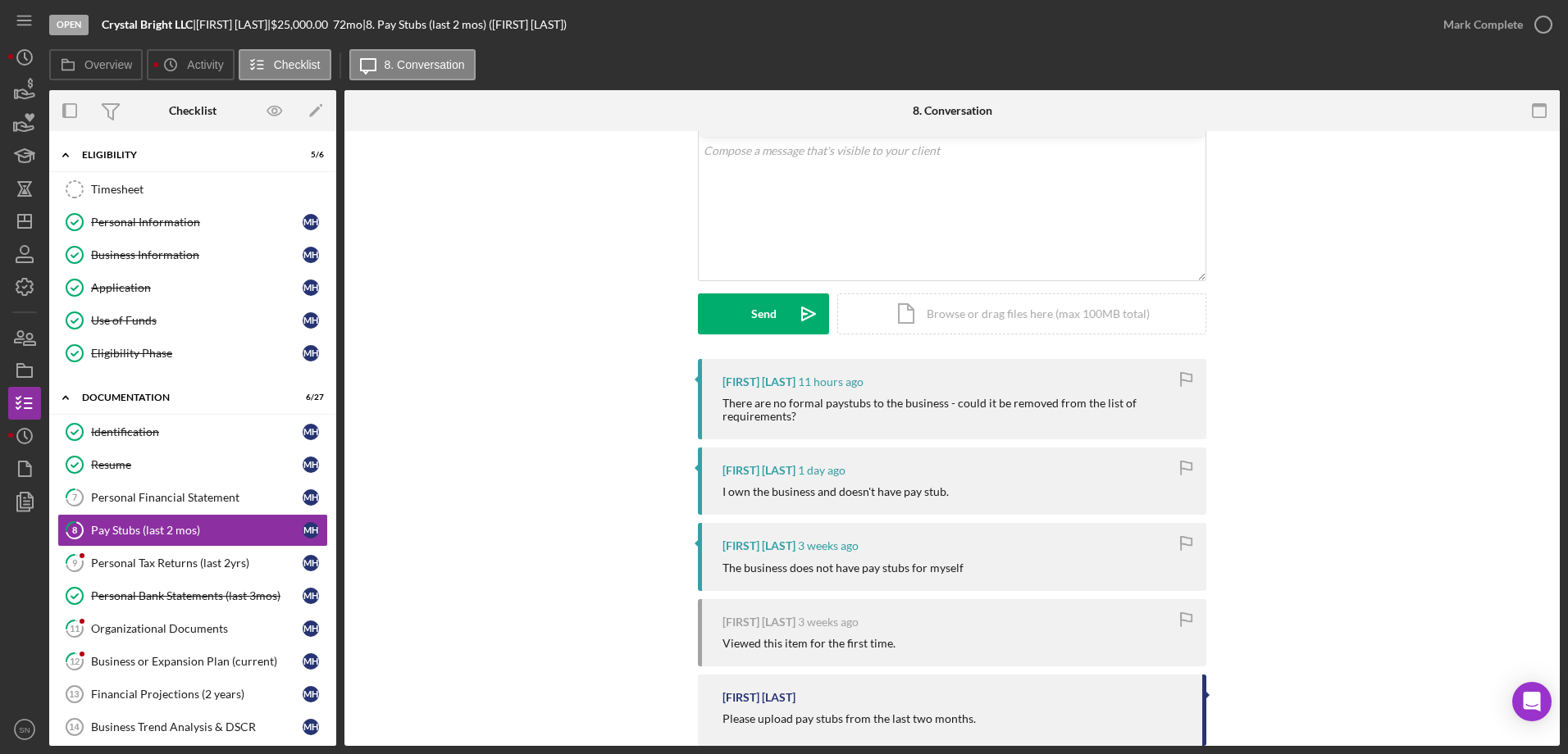 scroll, scrollTop: 126, scrollLeft: 0, axis: vertical 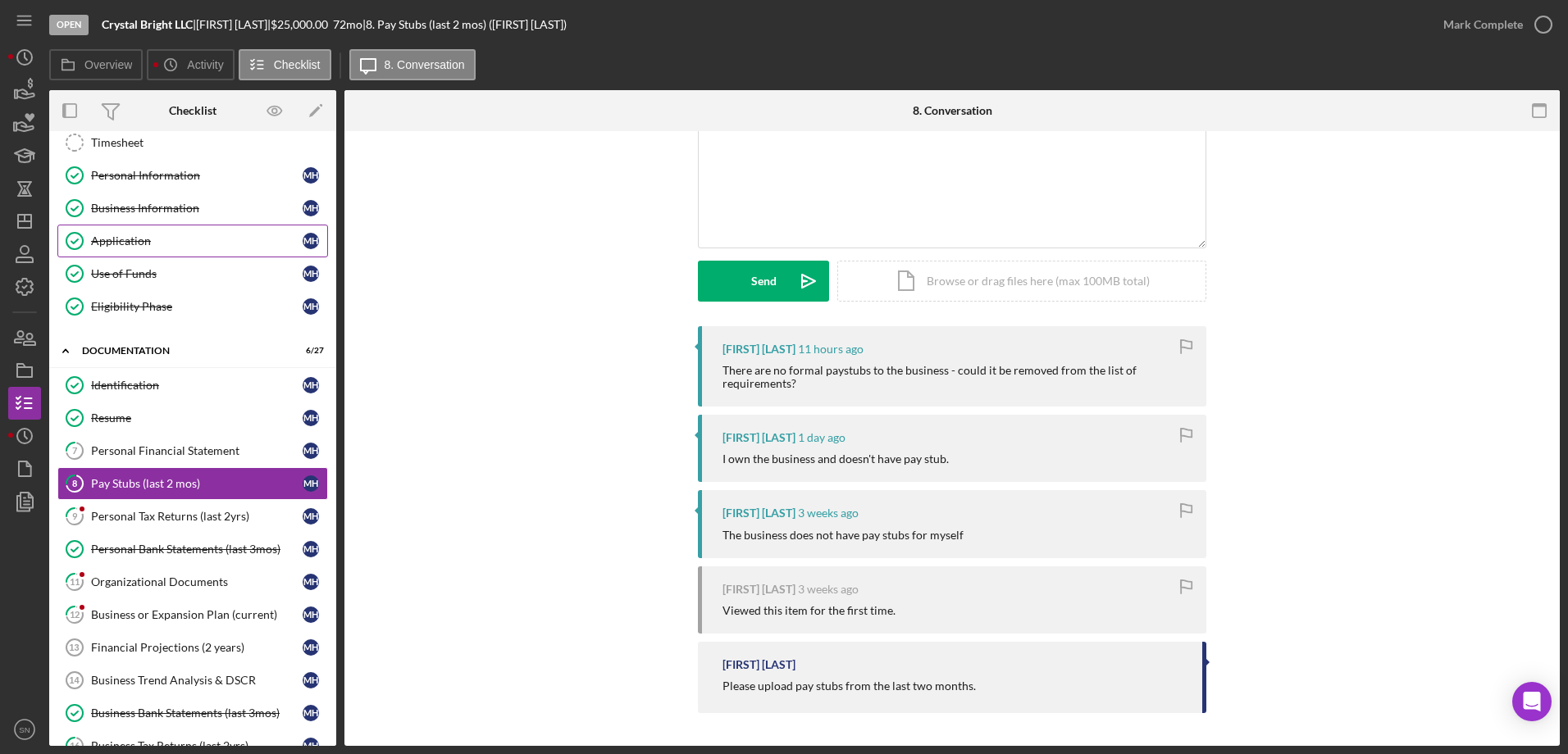 click on "Application" at bounding box center (197, 241) 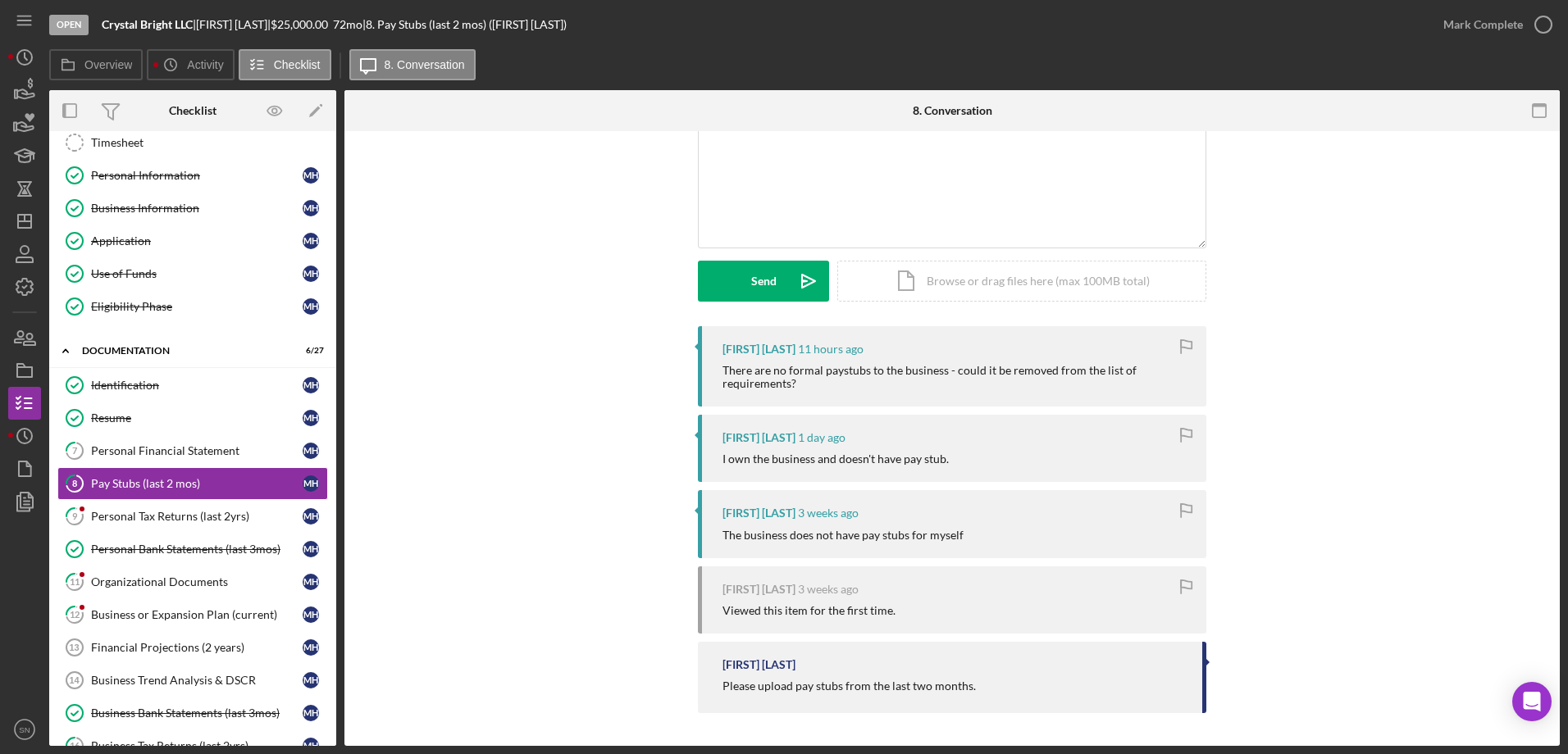 scroll, scrollTop: 0, scrollLeft: 0, axis: both 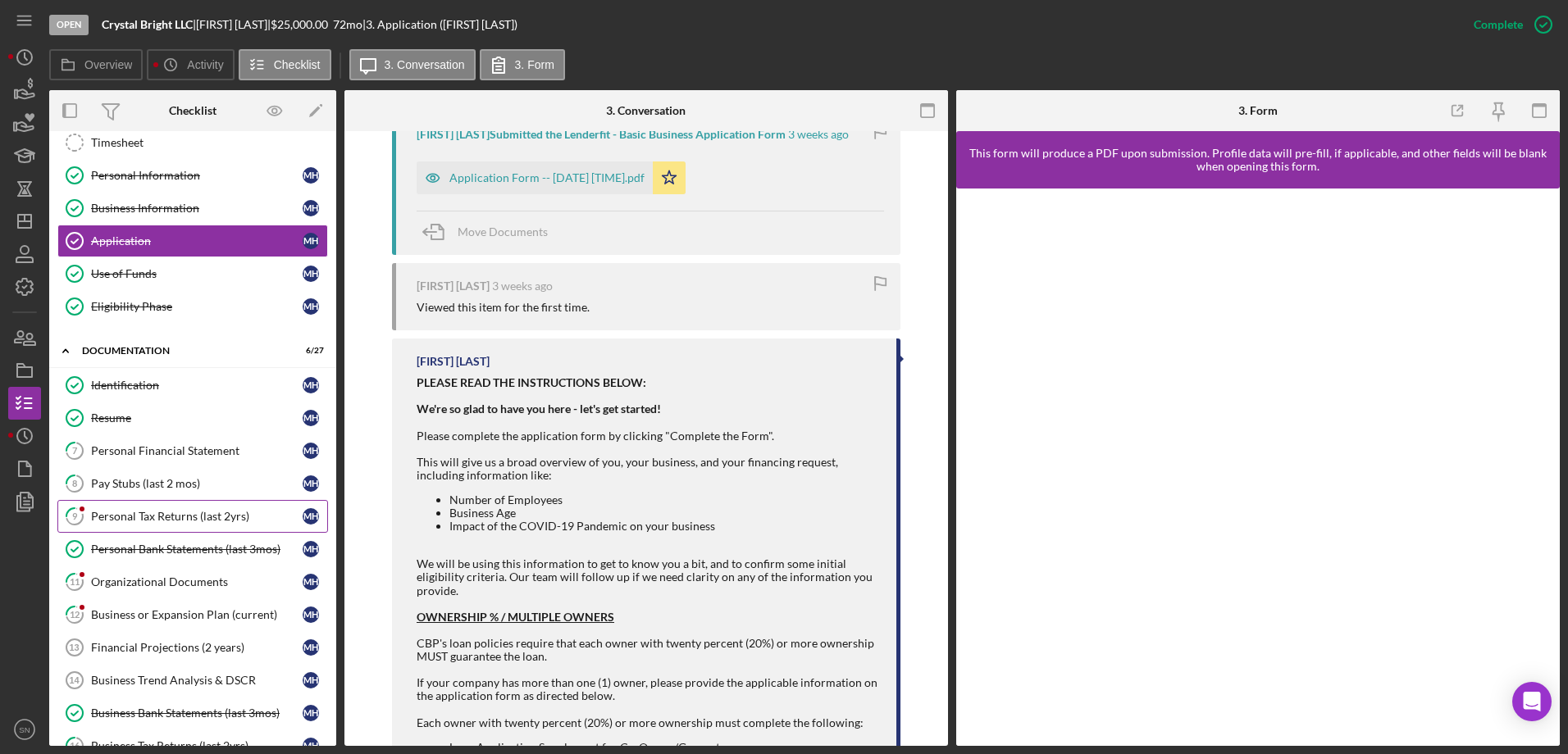 click on "Personal Tax Returns (last 2yrs)" at bounding box center [197, 516] 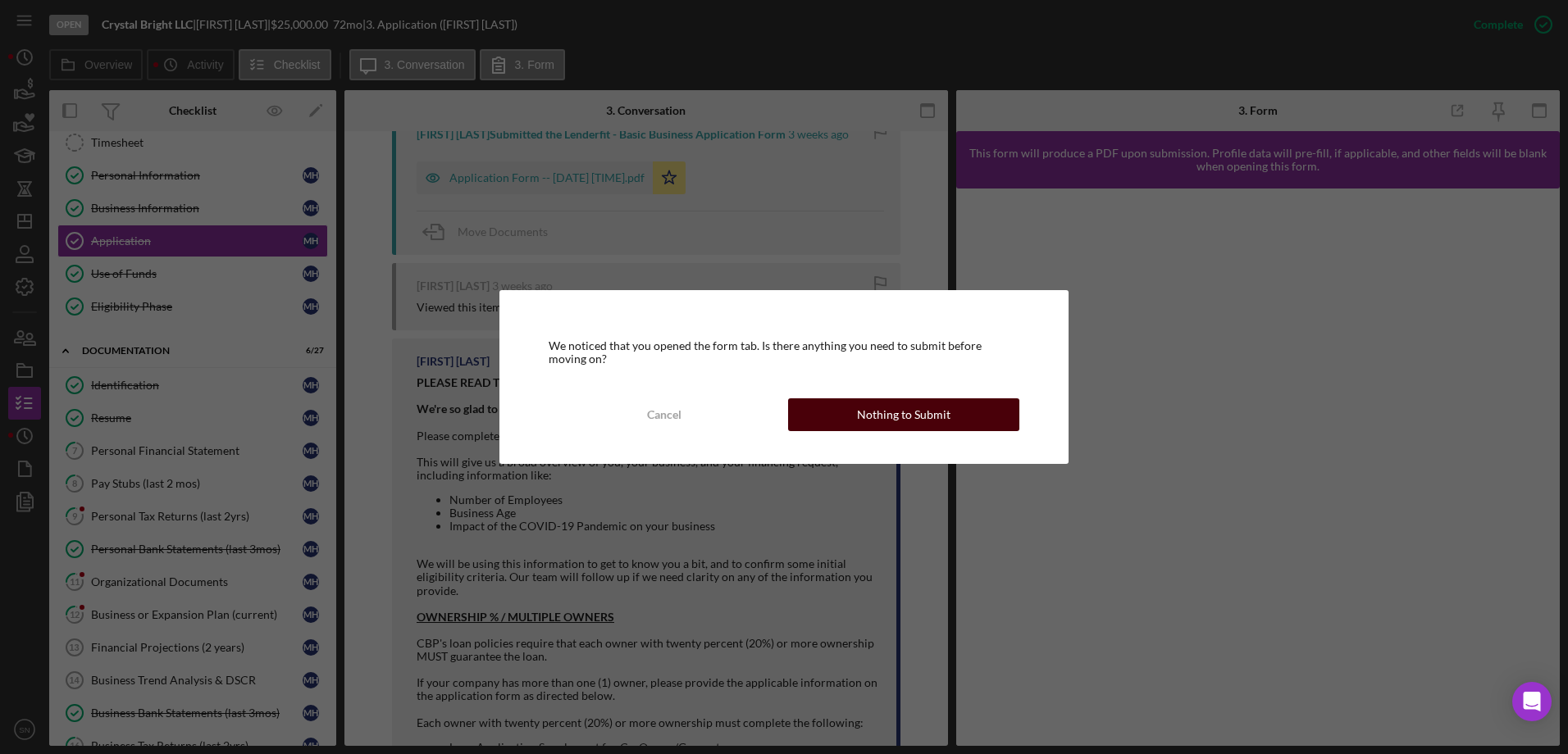 click on "Nothing to Submit" at bounding box center [904, 415] 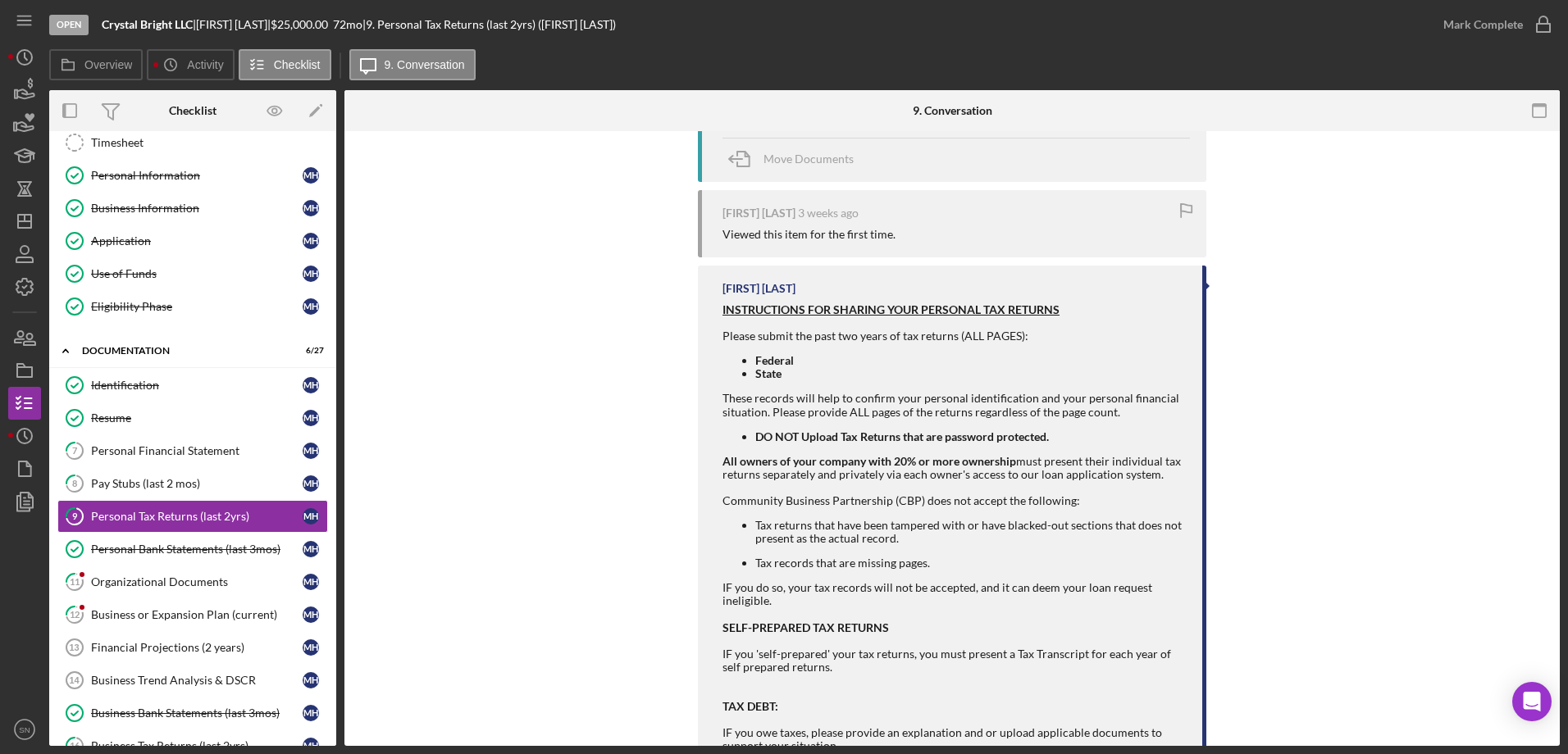 scroll, scrollTop: 657, scrollLeft: 0, axis: vertical 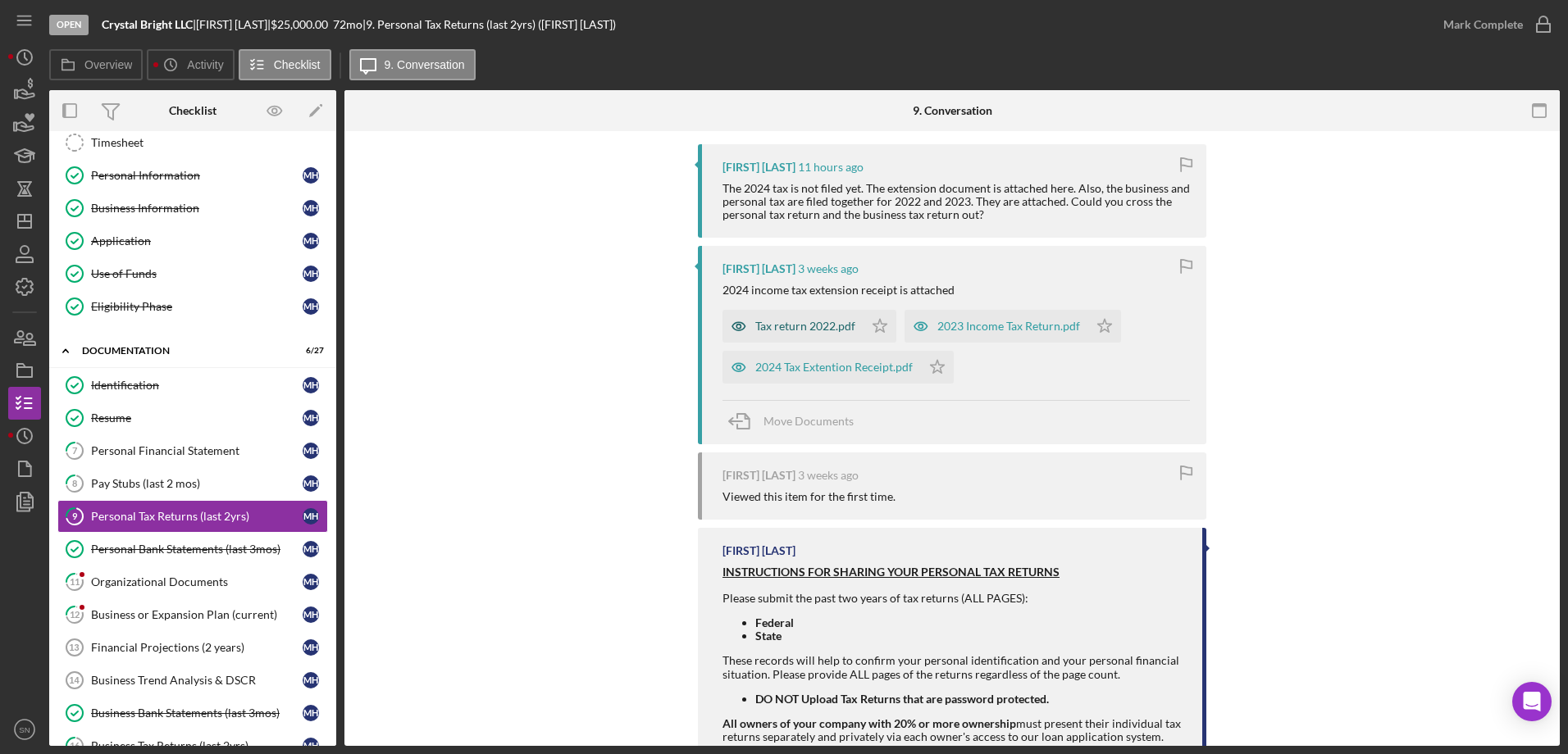 click on "Tax return 2022.pdf" at bounding box center [805, 326] 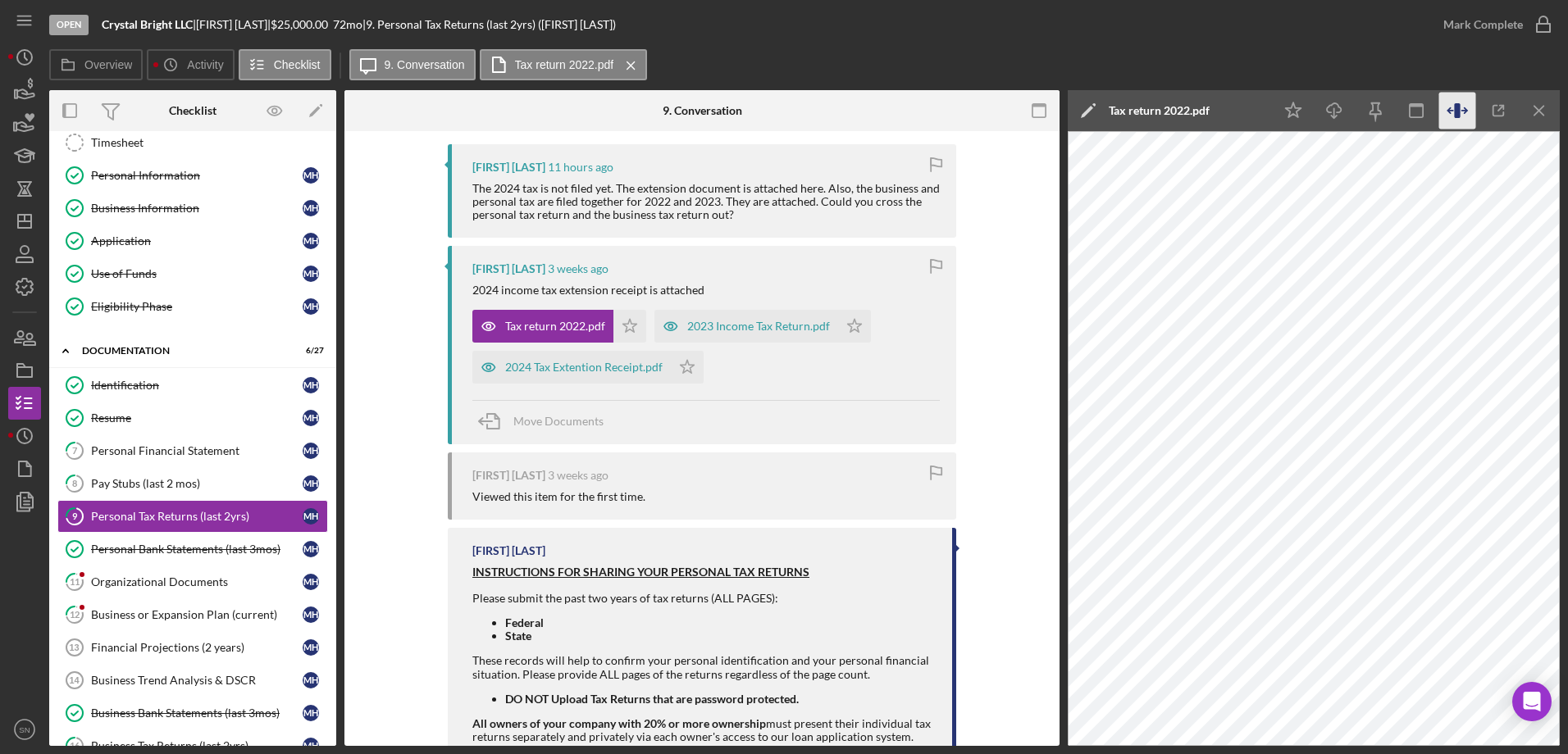 click 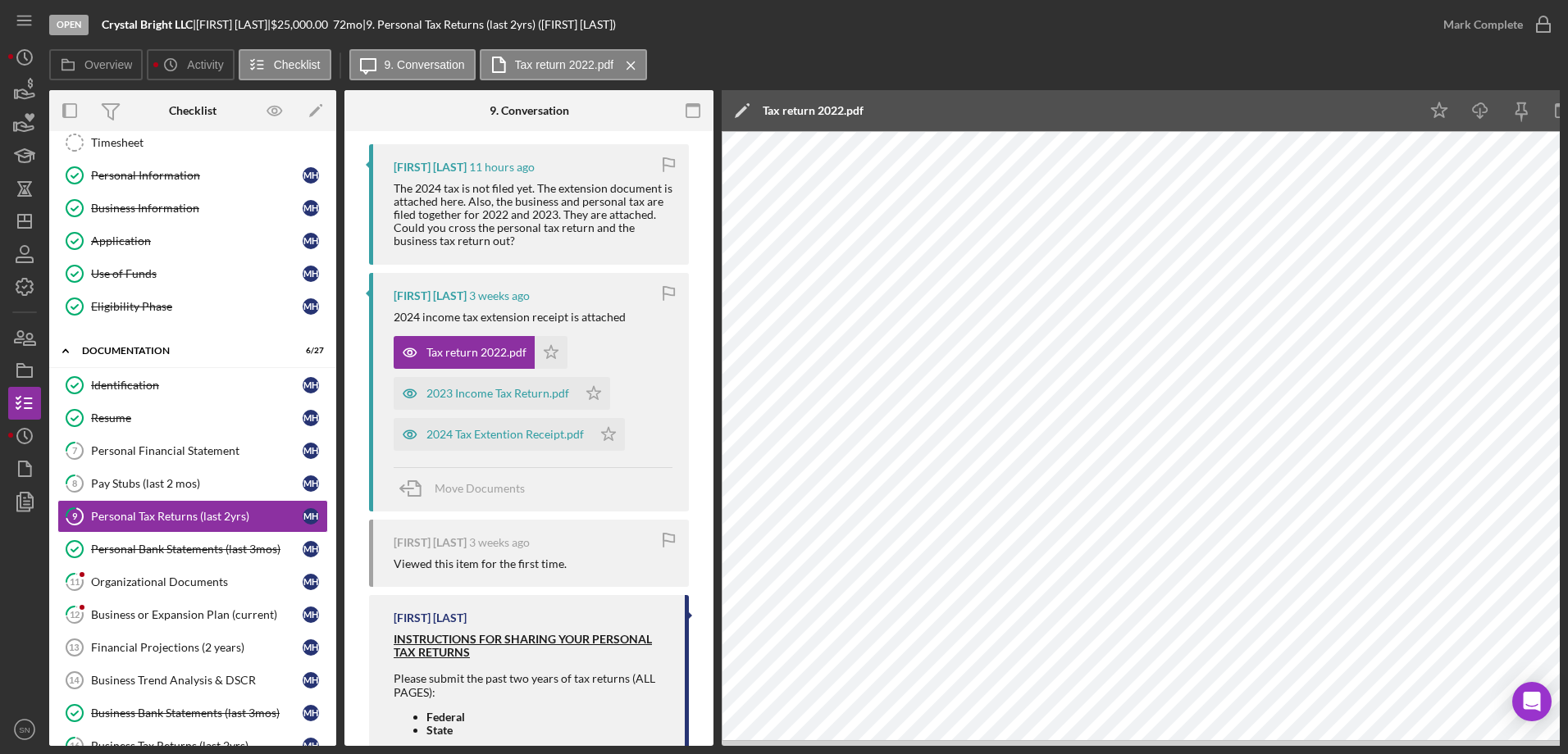drag, startPoint x: 1570, startPoint y: 244, endPoint x: 1567, endPoint y: 261, distance: 17.262677 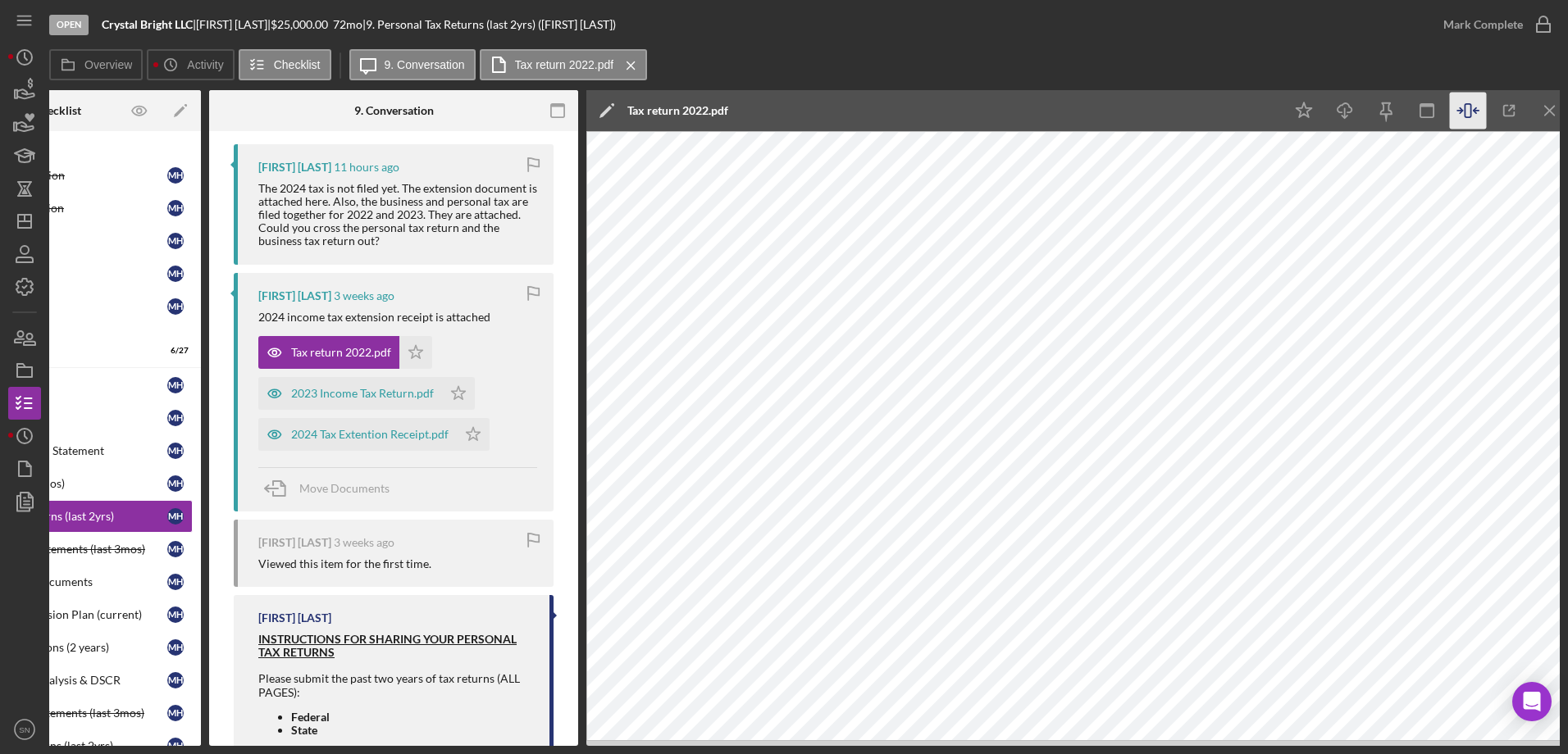 scroll, scrollTop: 0, scrollLeft: 146, axis: horizontal 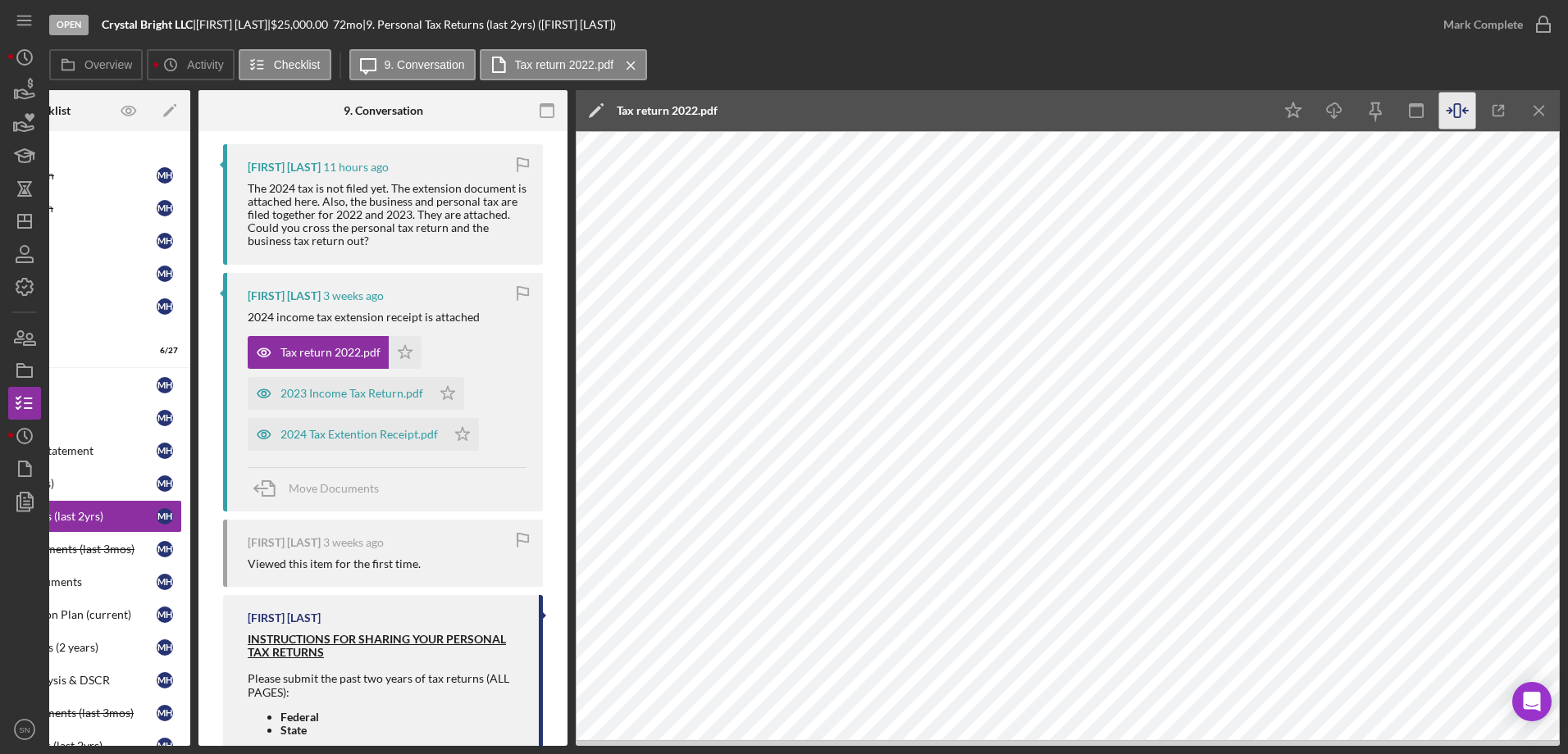 click 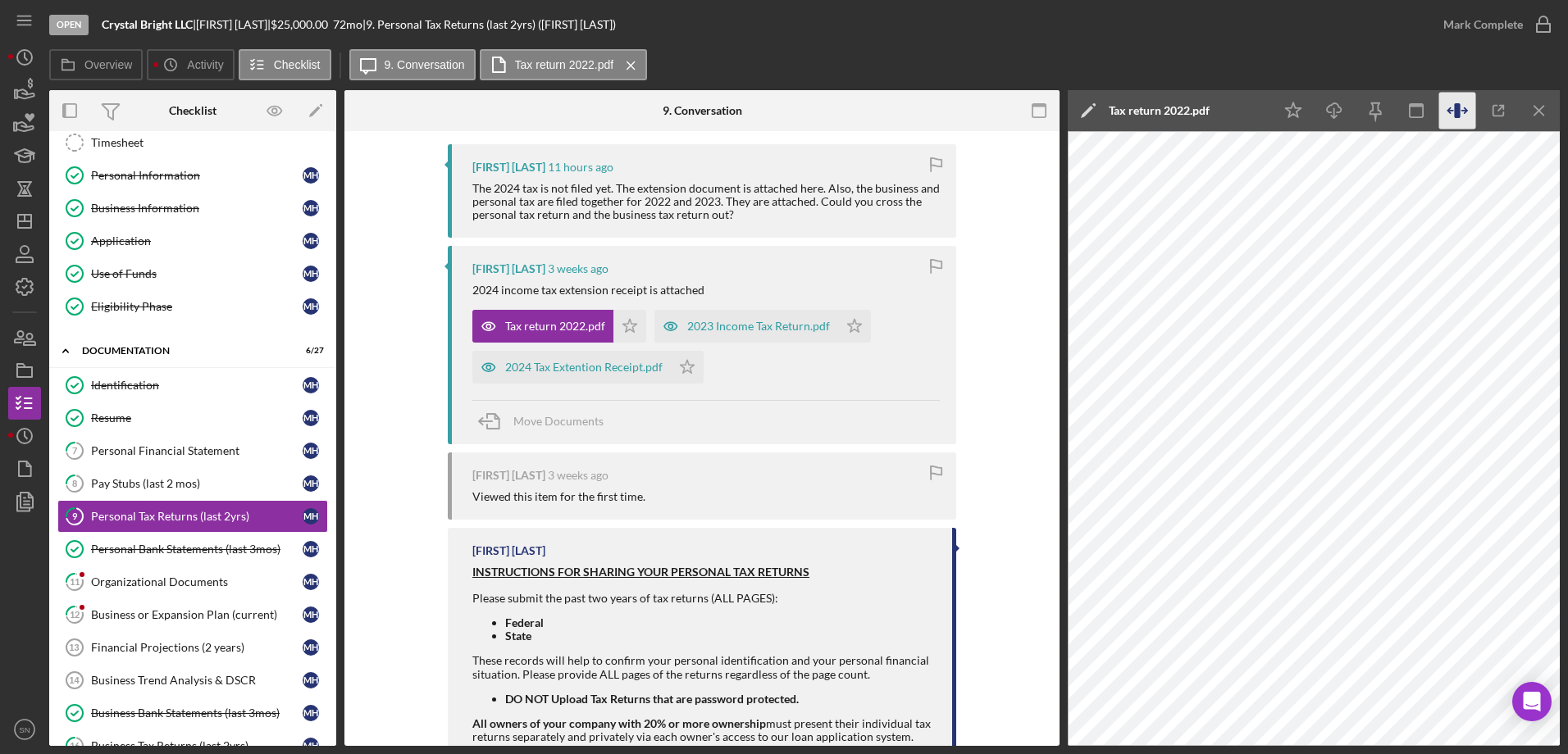 scroll, scrollTop: 0, scrollLeft: 0, axis: both 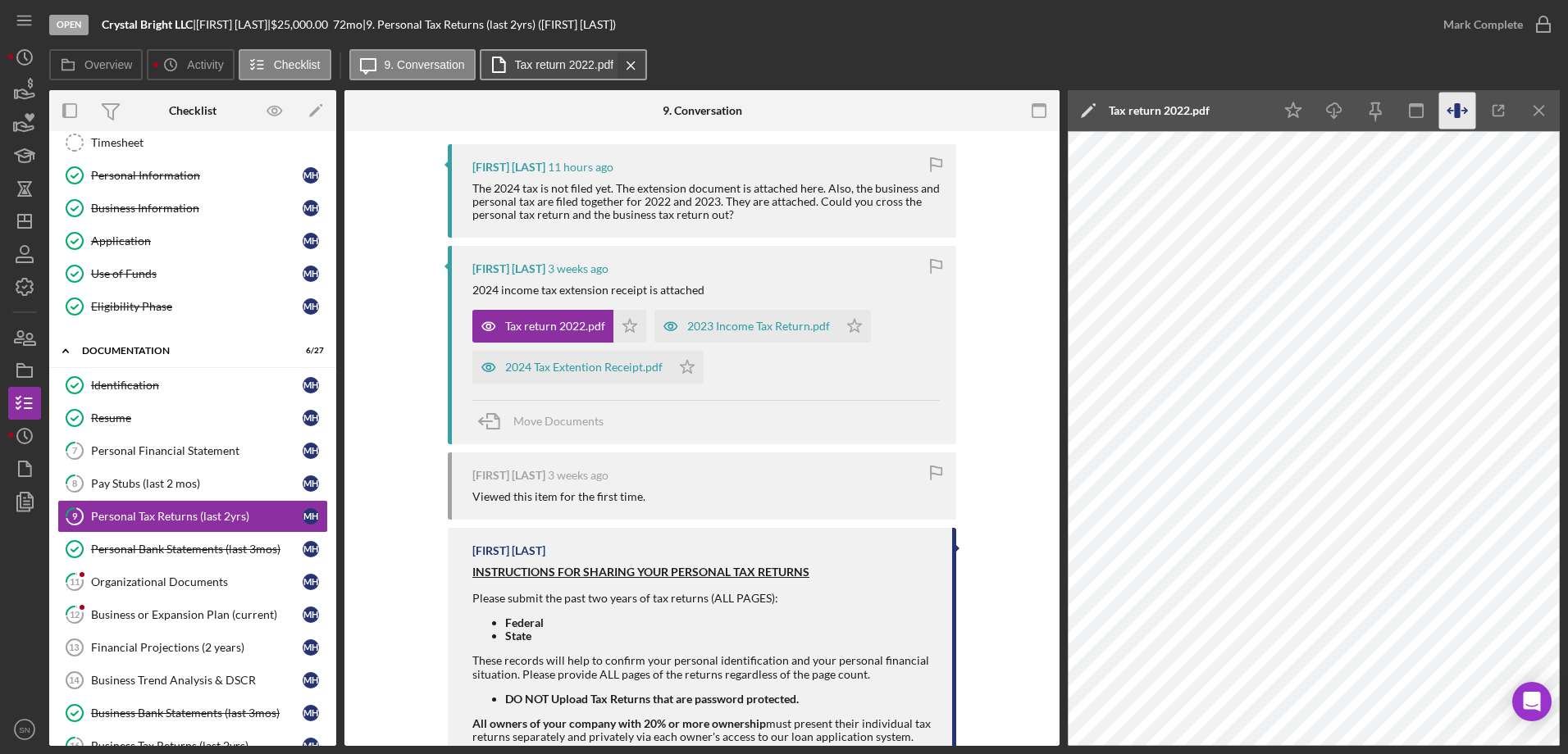 click on "Icon/Menu Close" 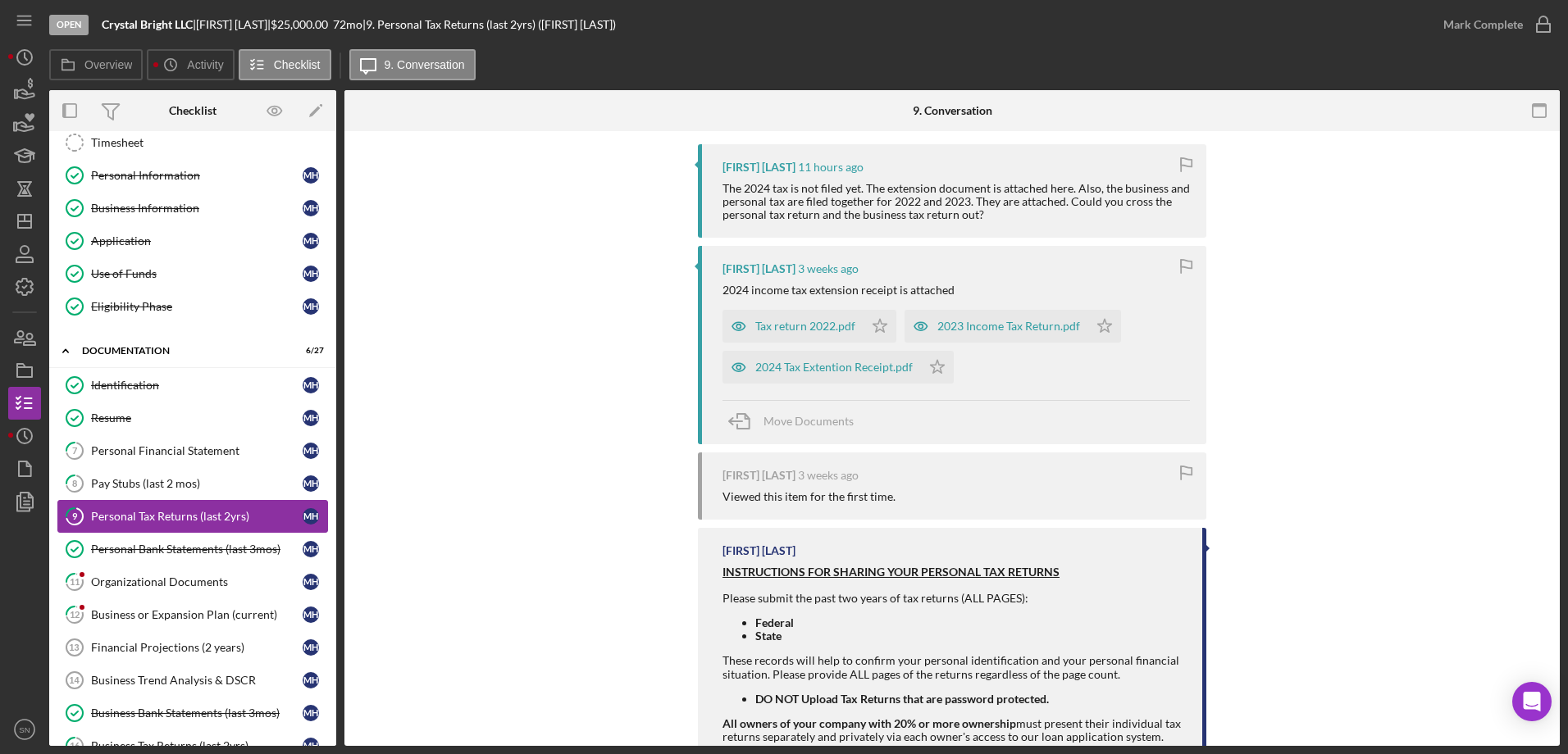 click on "Personal Tax Returns (last 2yrs)" at bounding box center (197, 516) 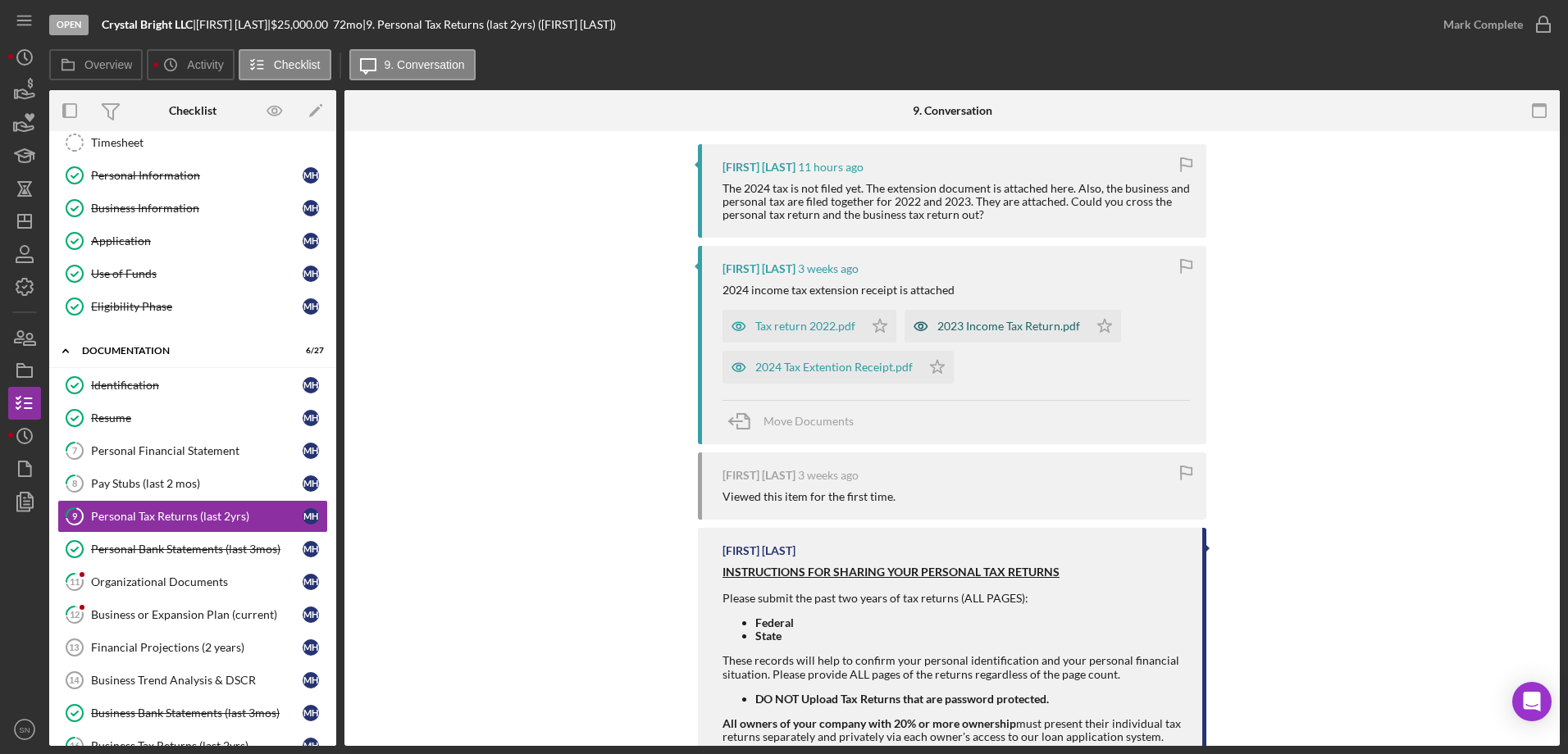drag, startPoint x: 757, startPoint y: 329, endPoint x: 831, endPoint y: 324, distance: 74.168727 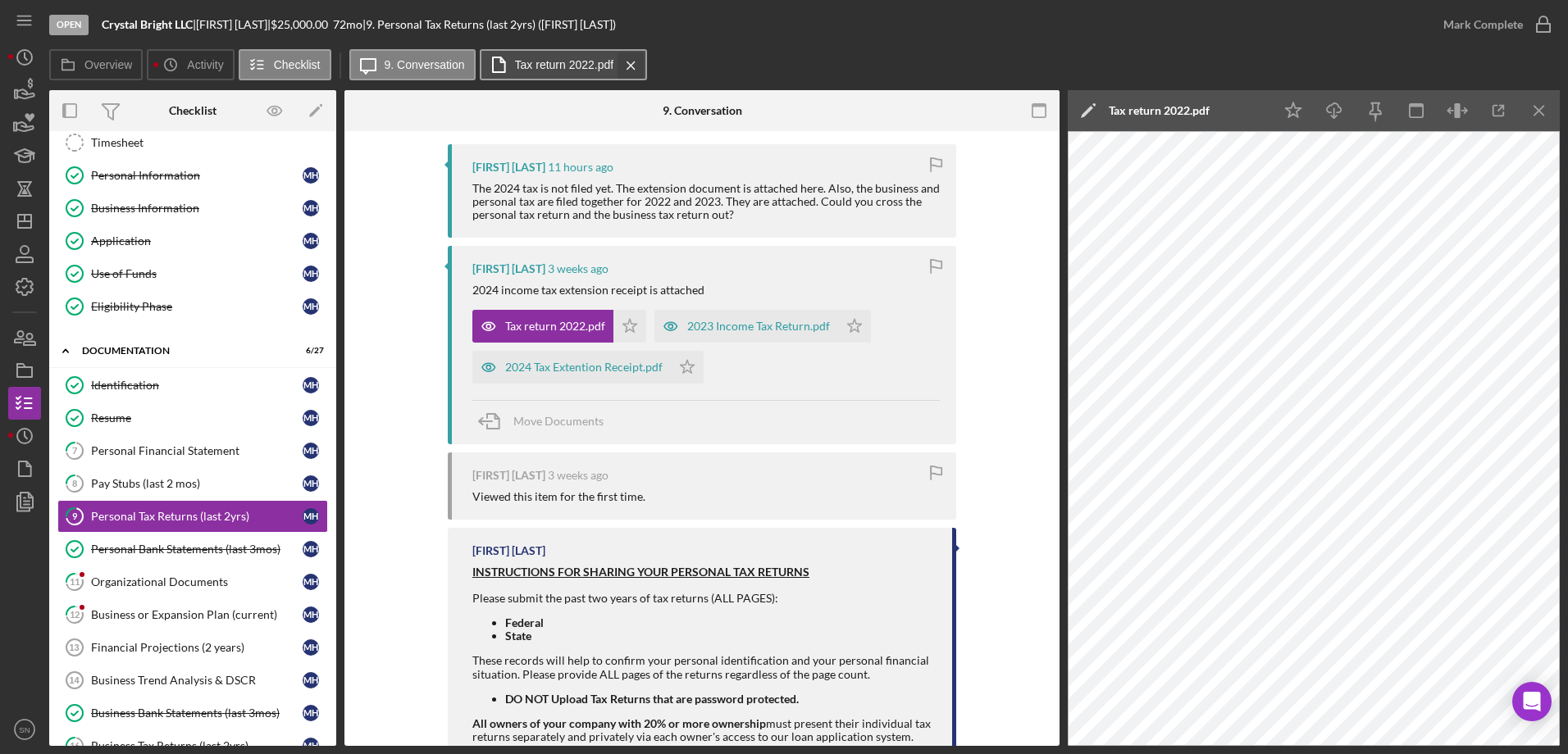 click on "Icon/Menu Close" 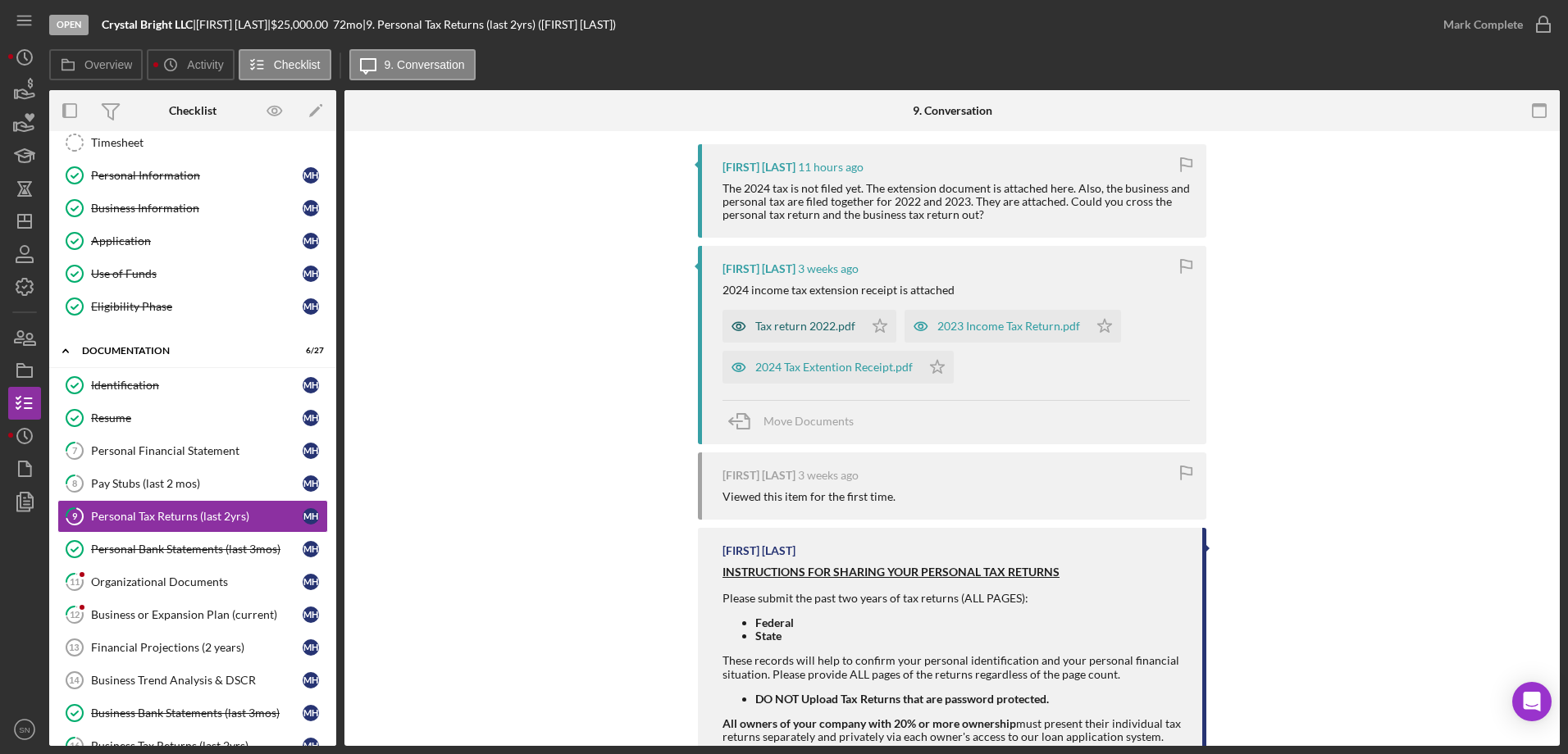 click on "Tax return 2022.pdf" at bounding box center [805, 326] 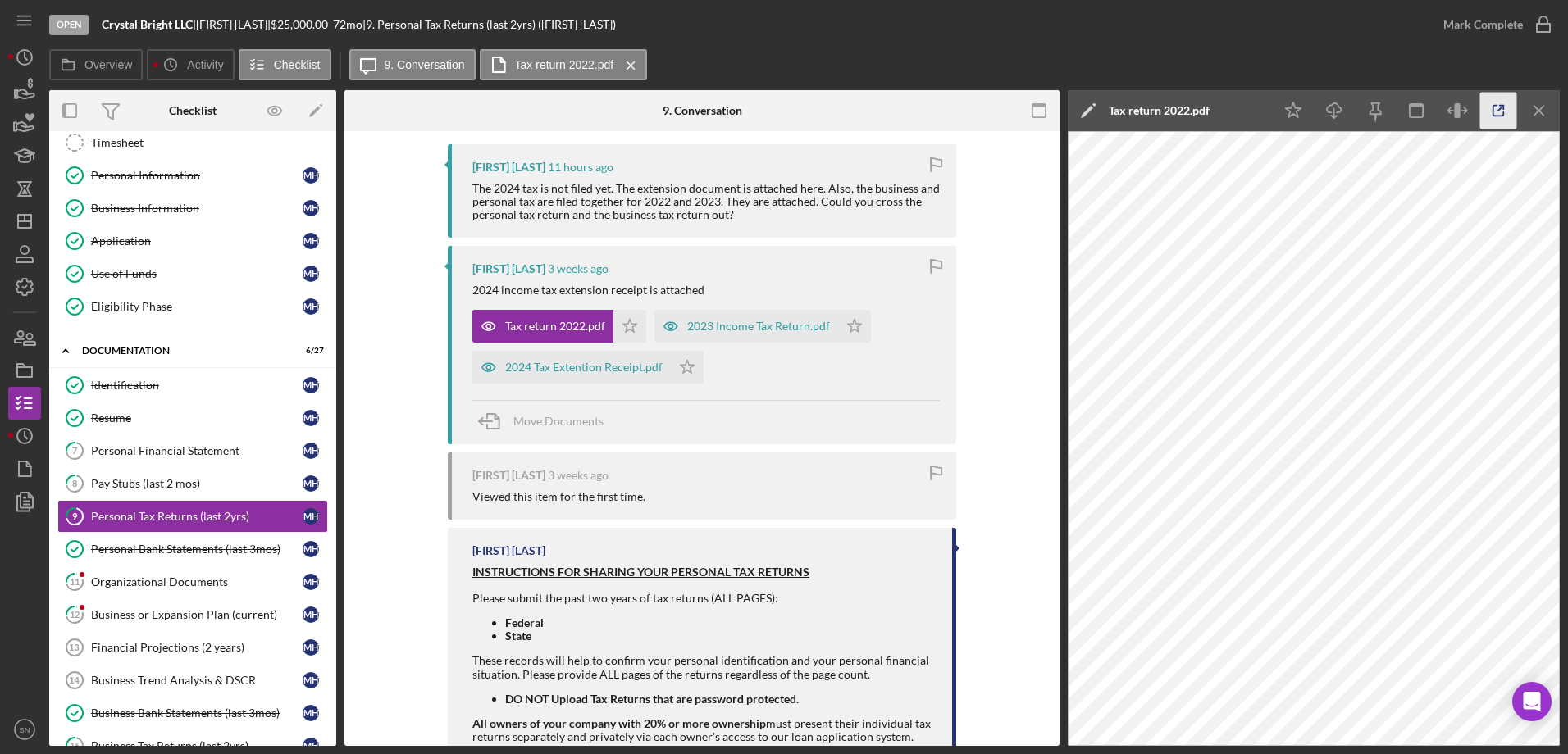 click 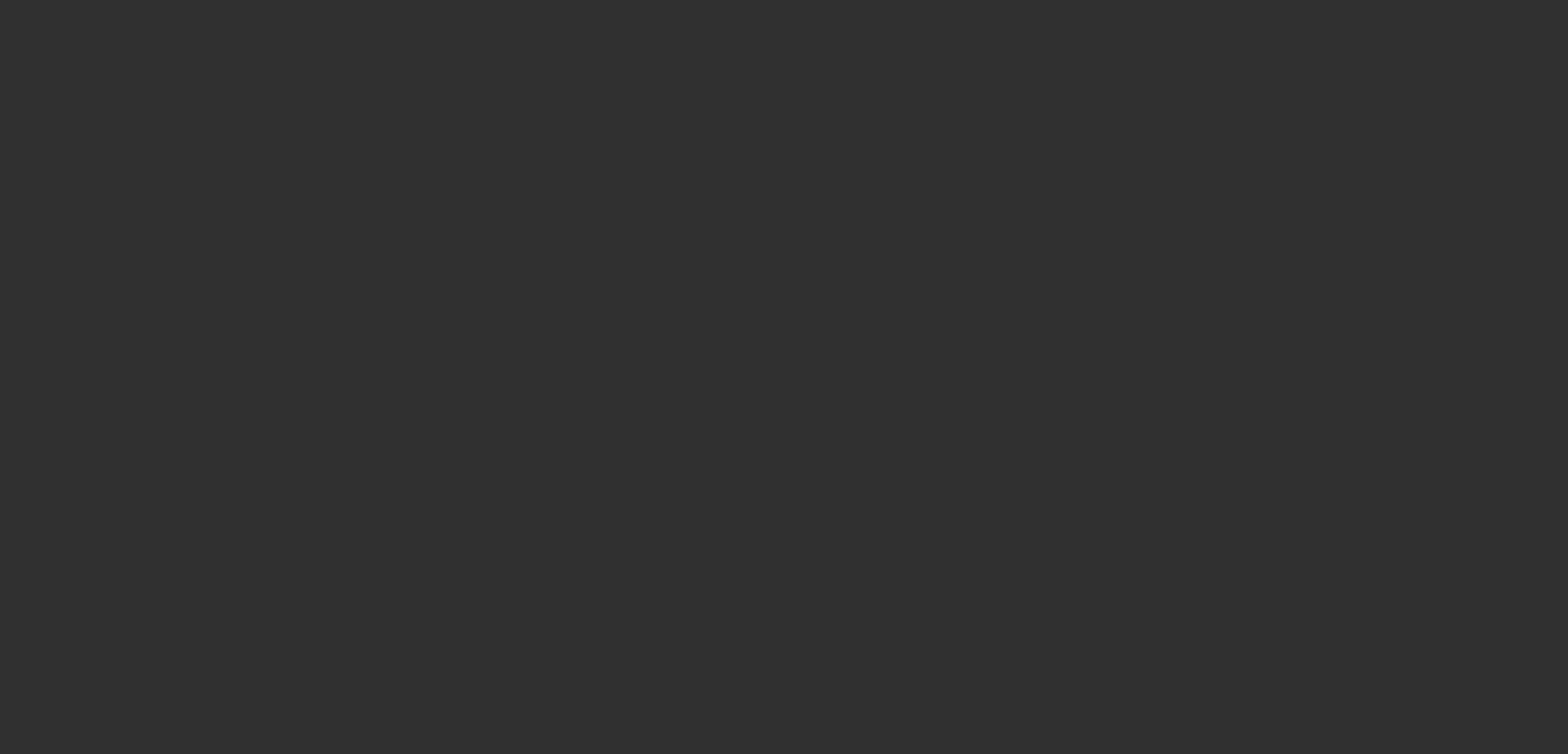 scroll, scrollTop: 0, scrollLeft: 0, axis: both 